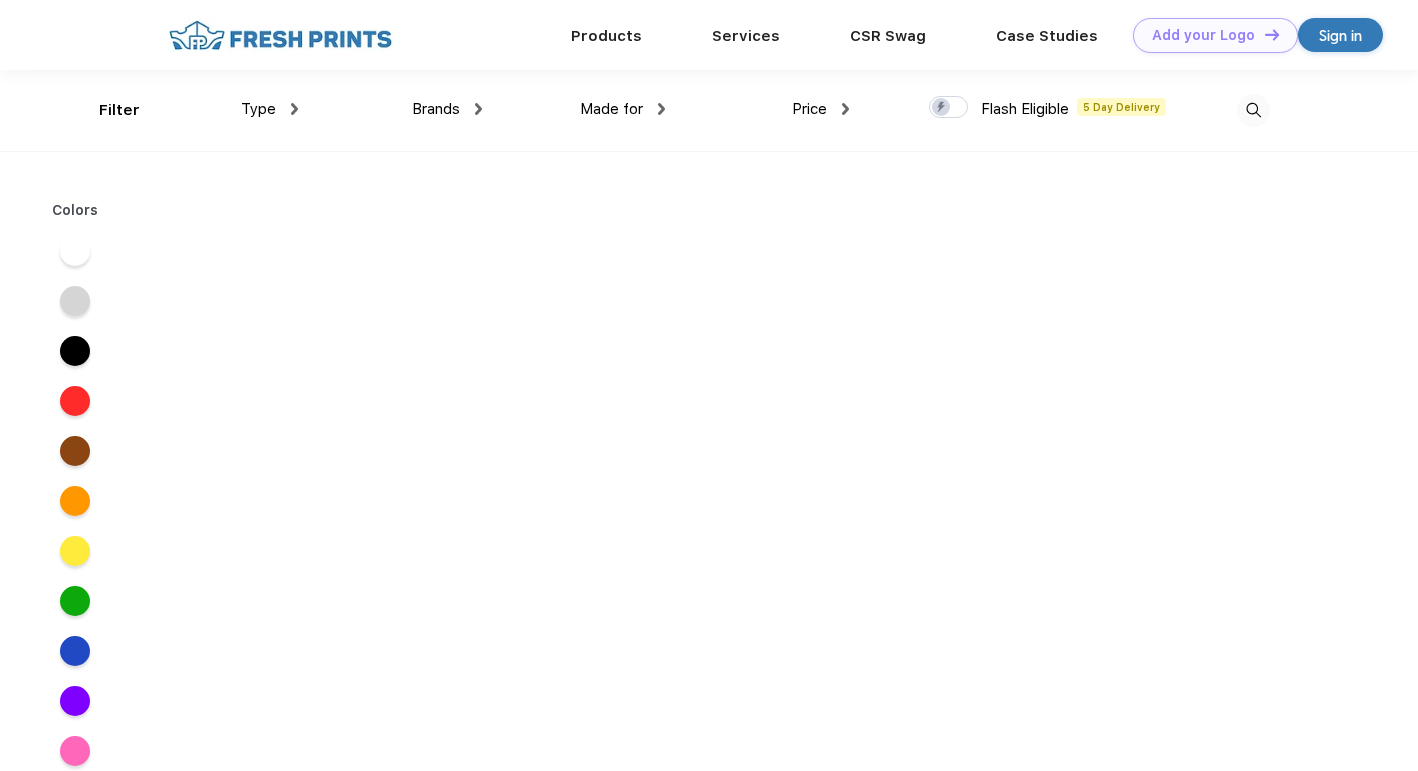 scroll, scrollTop: 0, scrollLeft: 0, axis: both 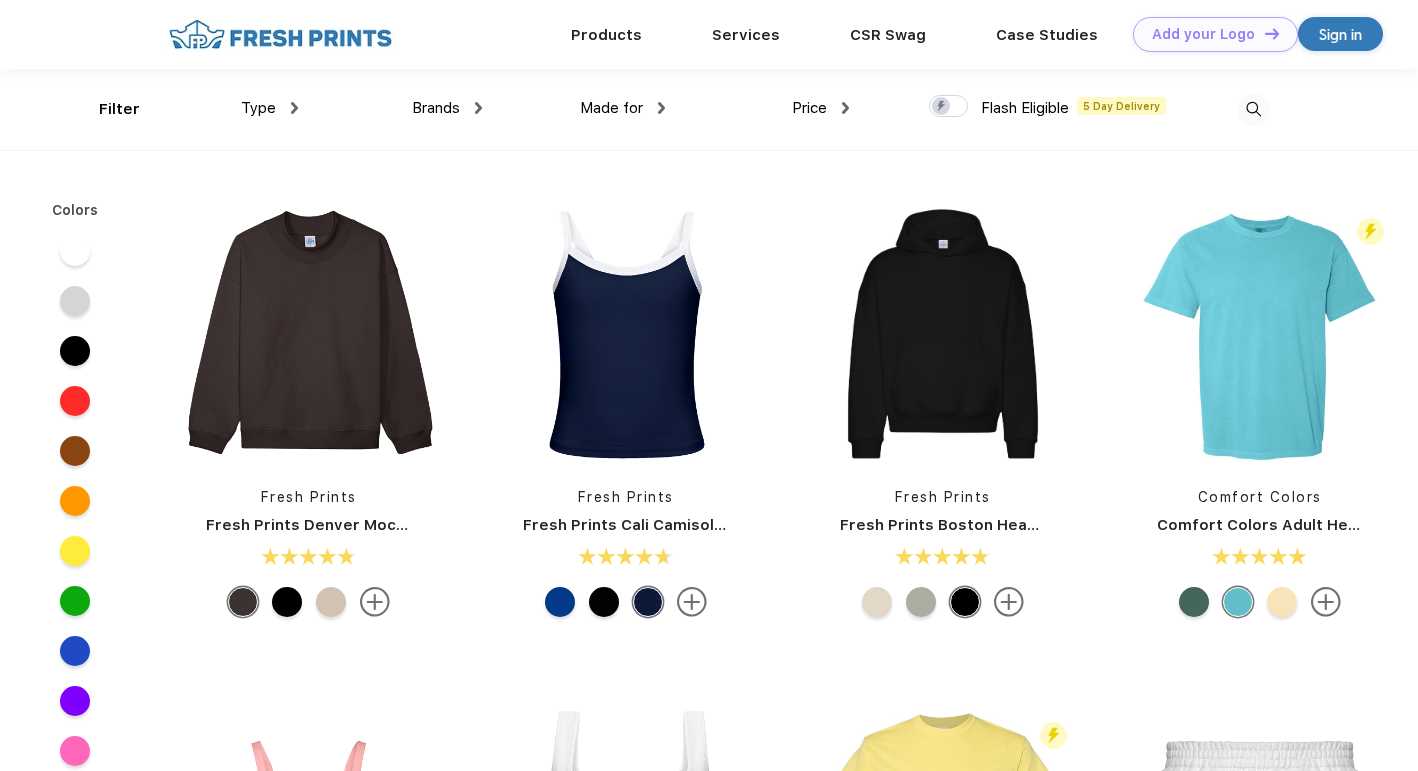 click at bounding box center [1253, 109] 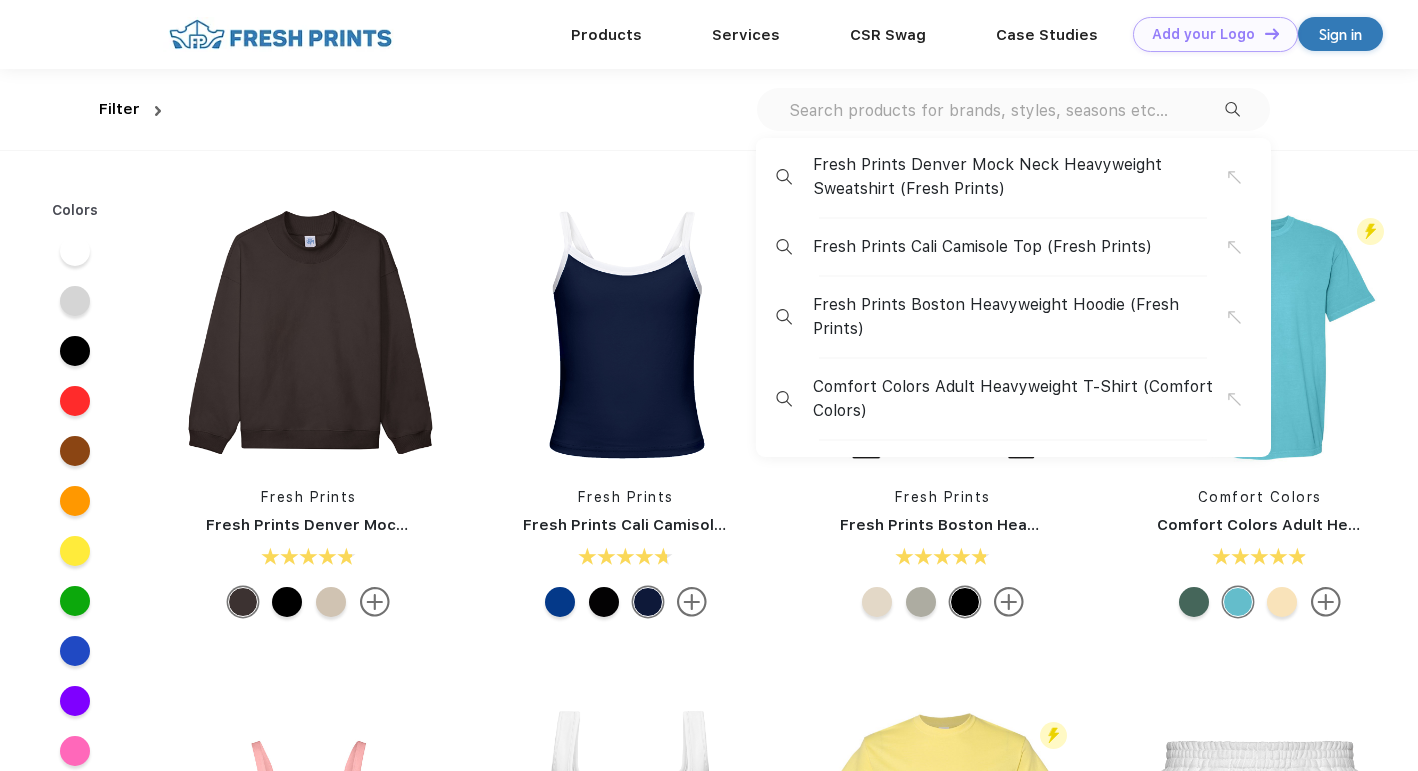 click at bounding box center [1006, 110] 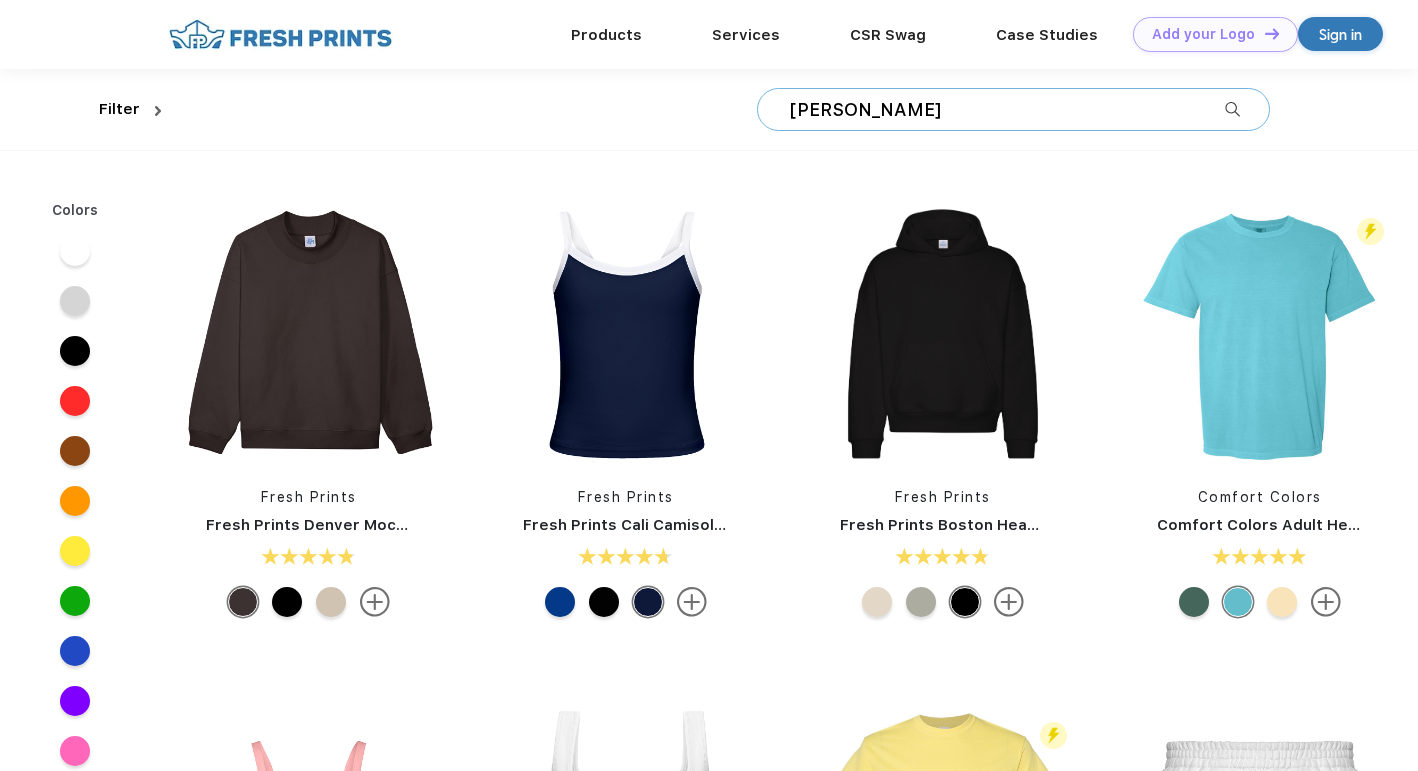 type on "[PERSON_NAME]" 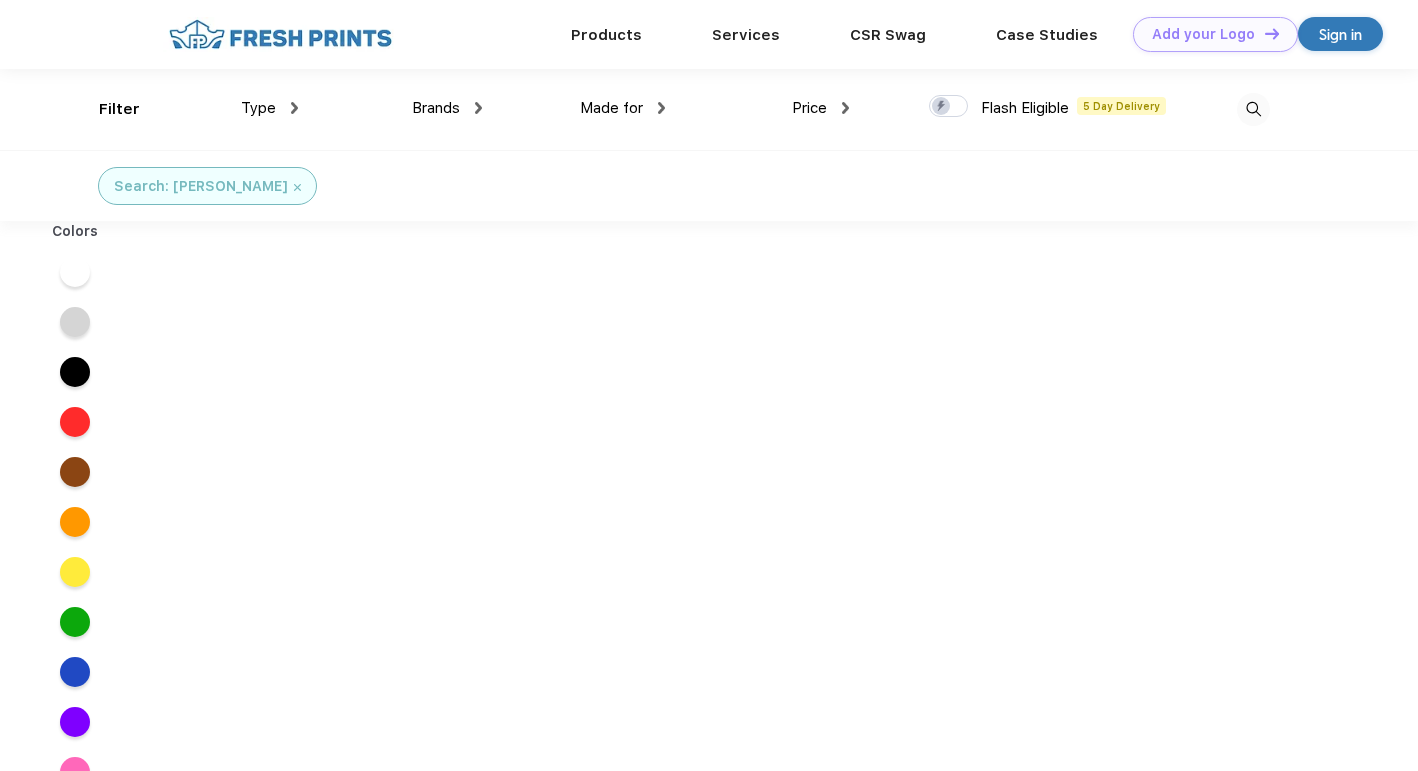 scroll, scrollTop: 0, scrollLeft: 0, axis: both 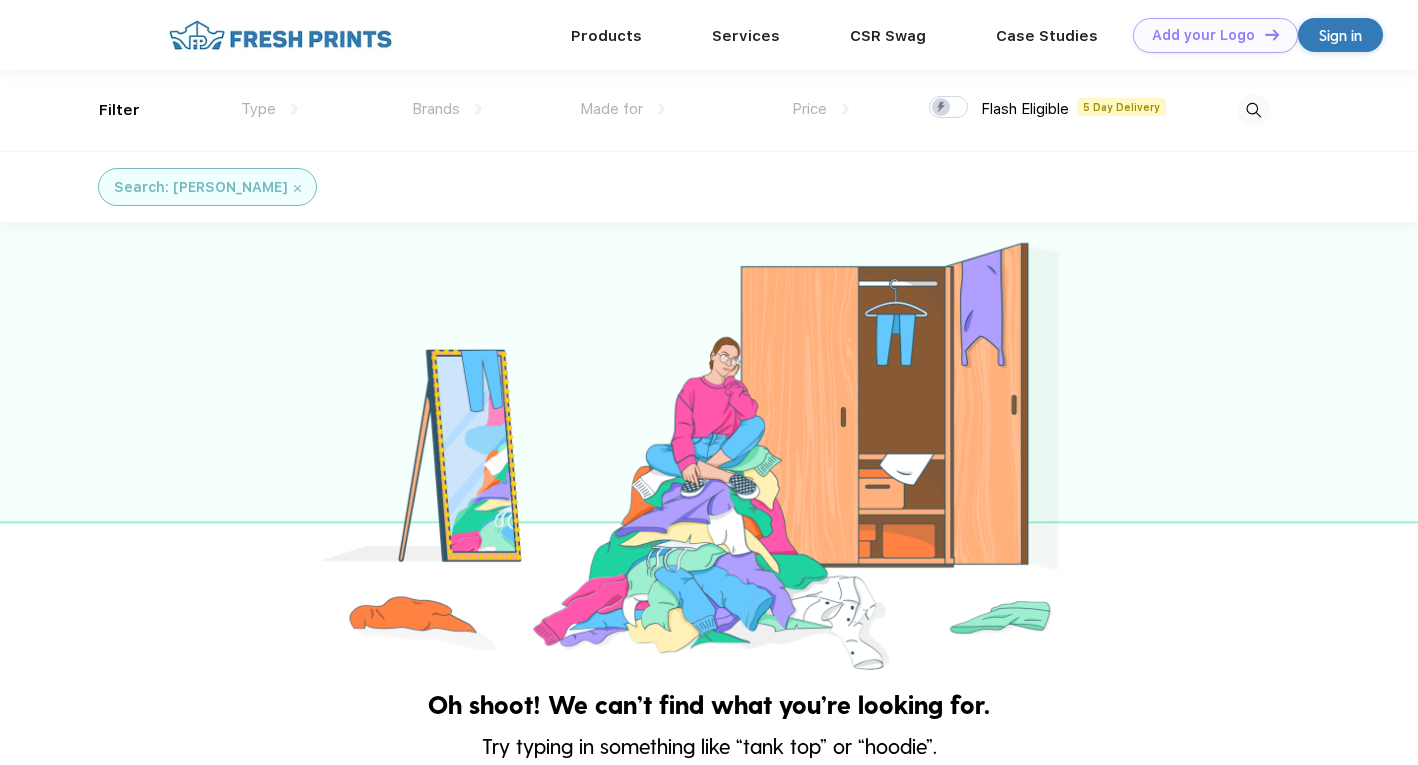 click on "Search: [PERSON_NAME]" at bounding box center [207, 187] 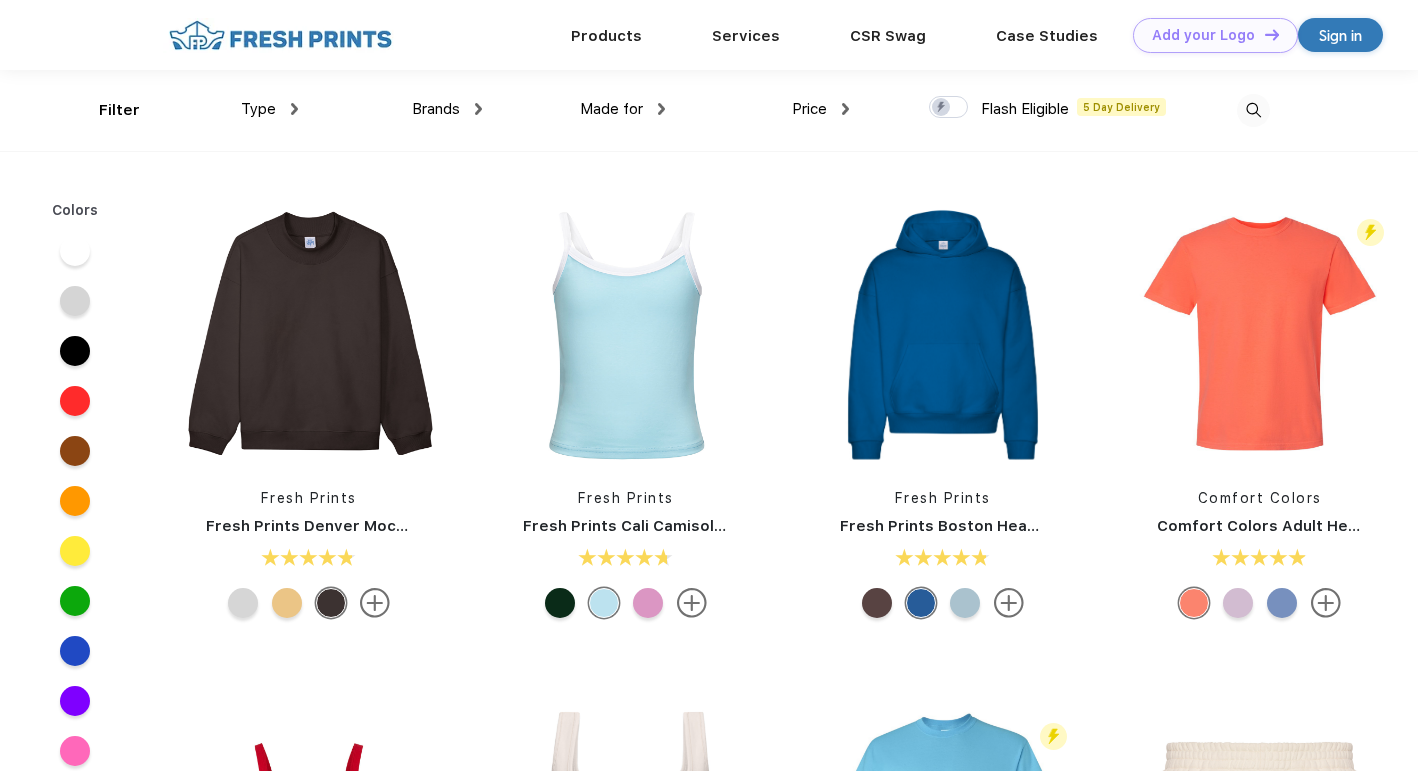click on "Brands" at bounding box center [447, 109] 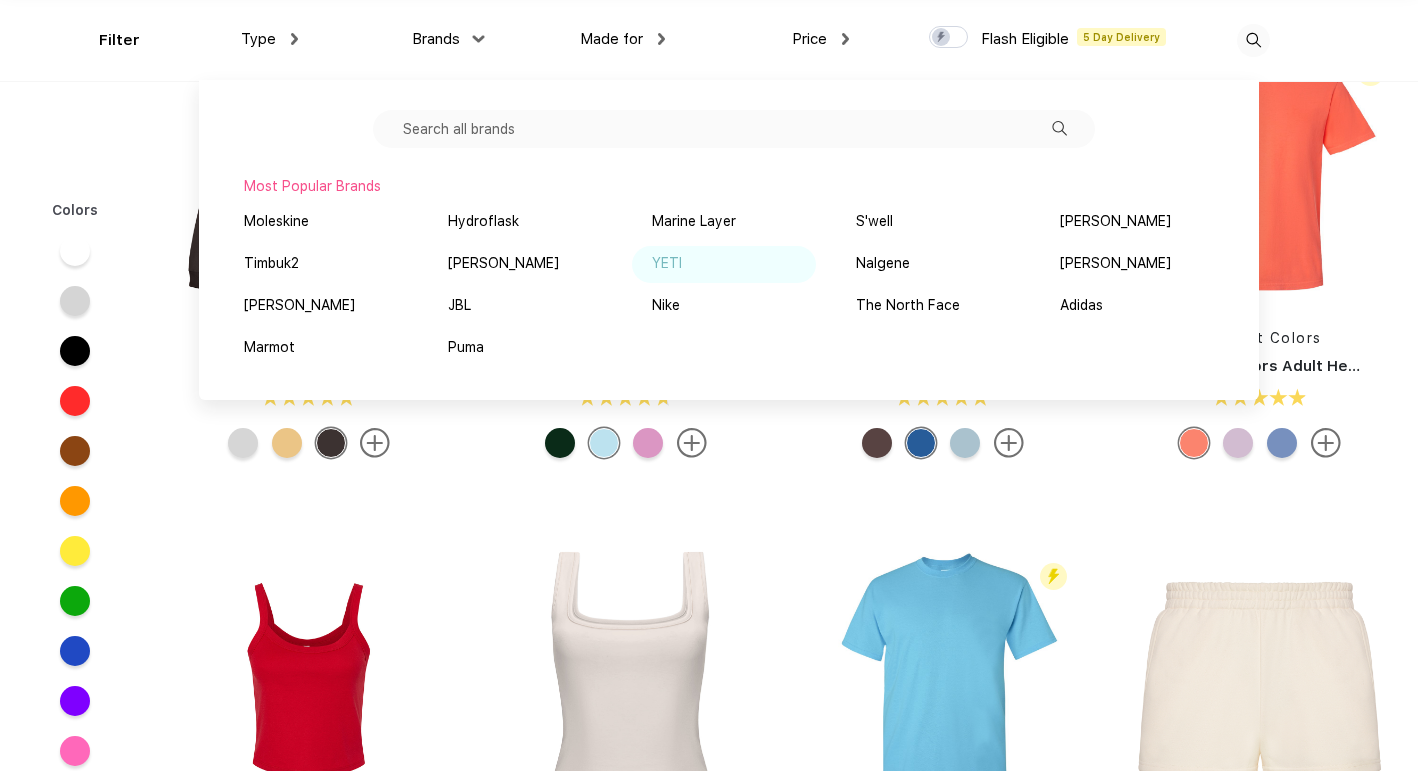 scroll, scrollTop: 77, scrollLeft: 0, axis: vertical 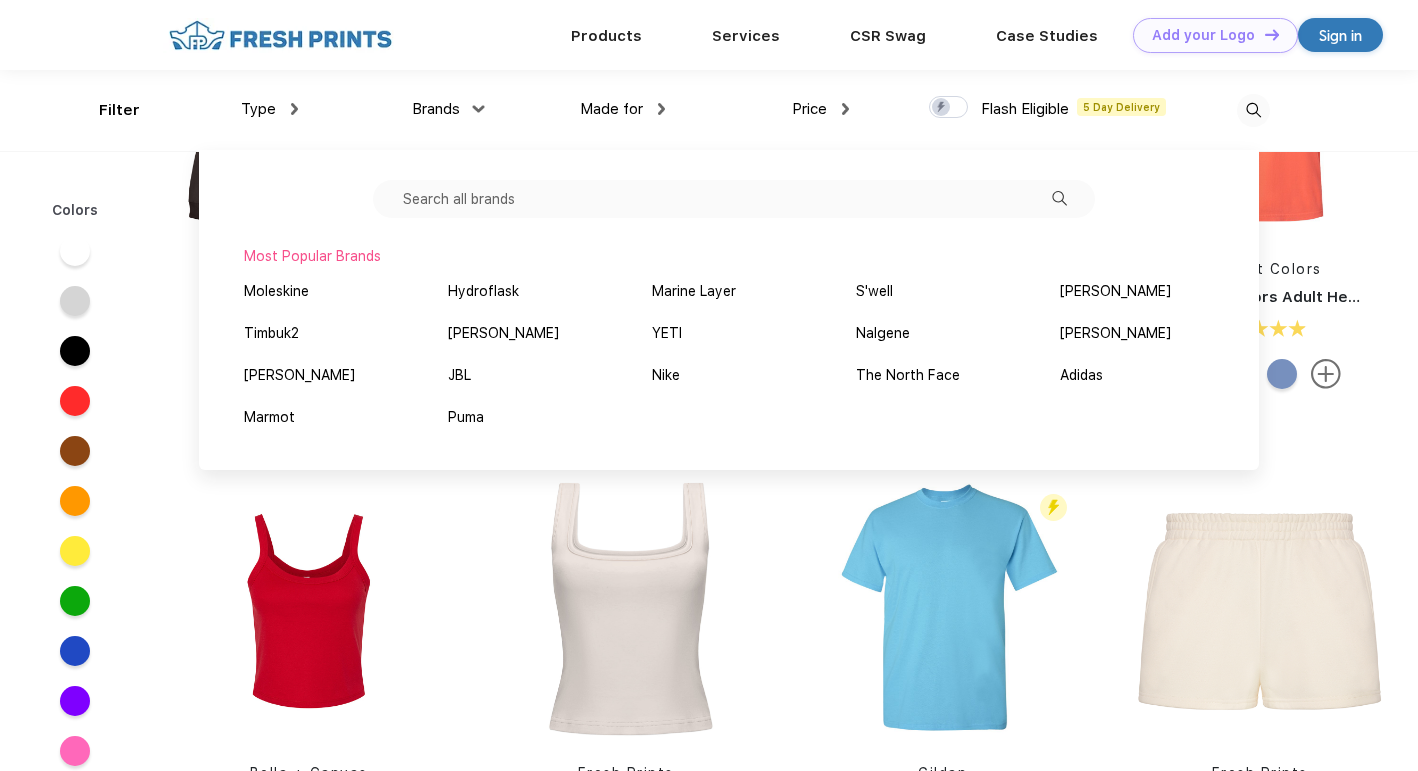 click at bounding box center [734, 199] 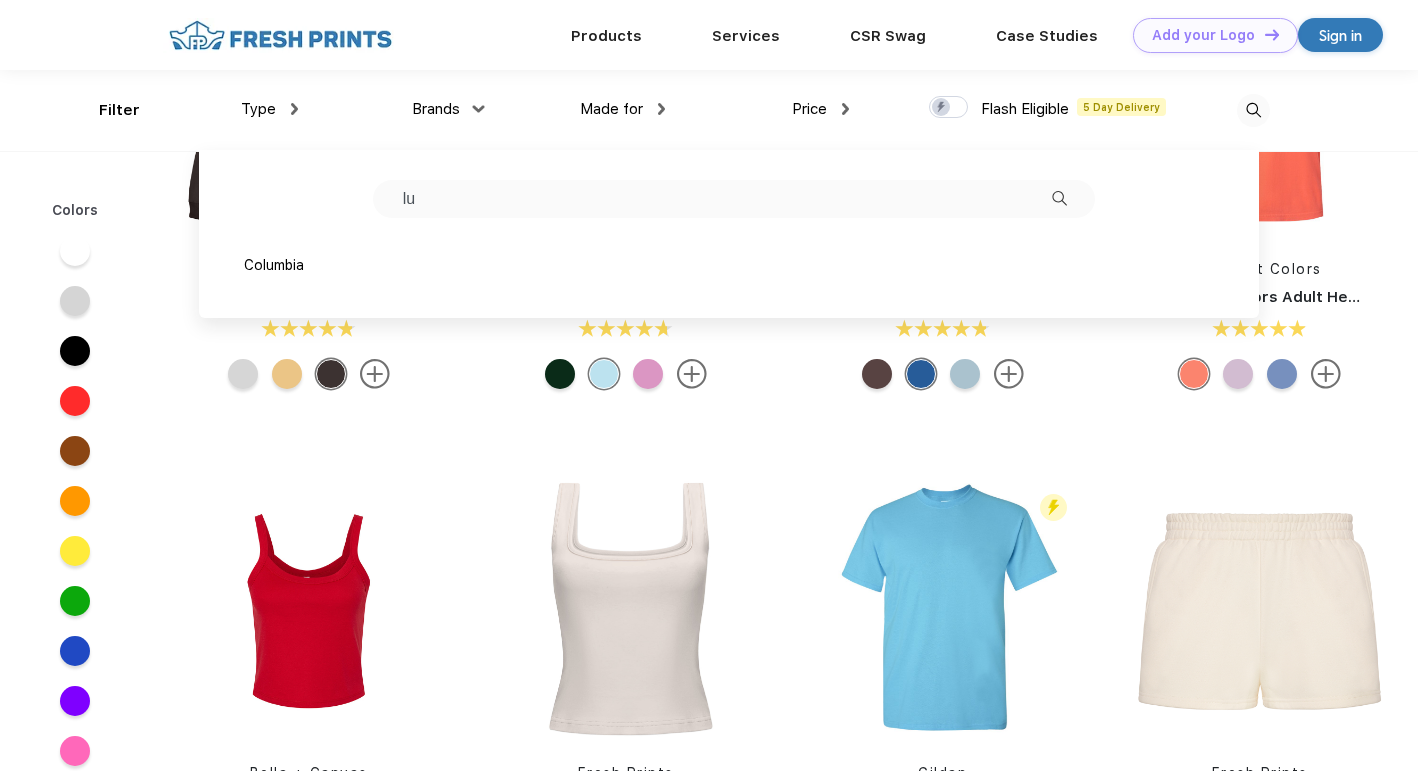 type on "l" 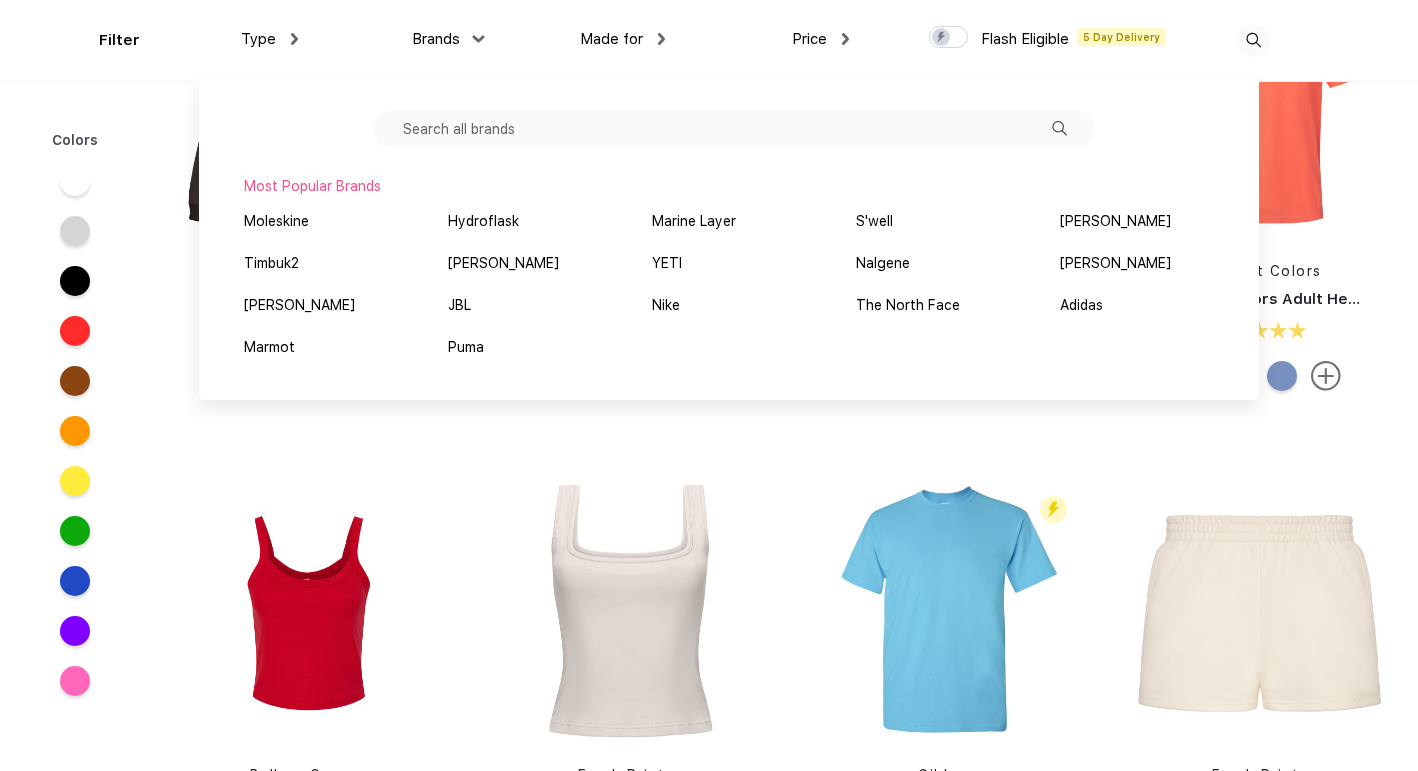 scroll, scrollTop: 150, scrollLeft: 0, axis: vertical 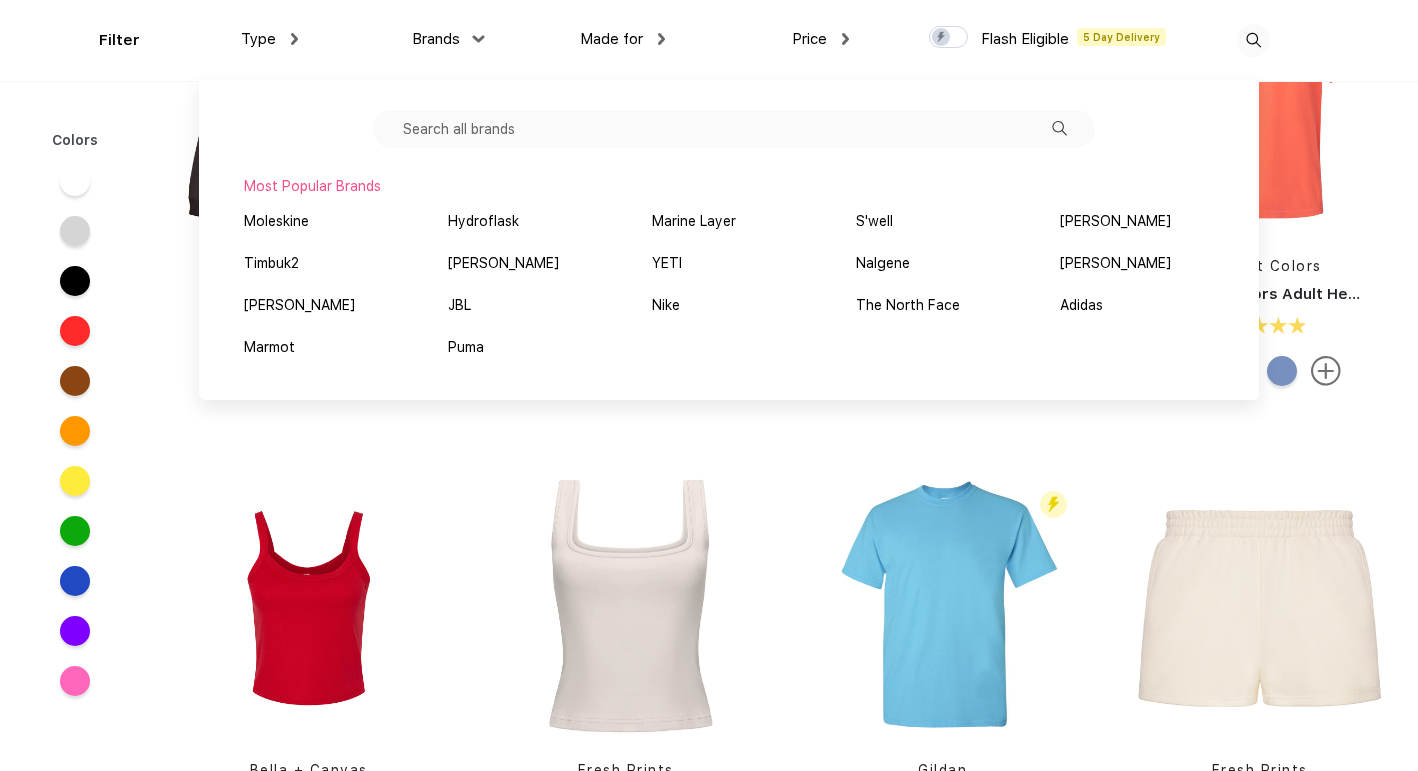 click on "Fresh Prints   Fresh Prints Denver Mock Neck Heavyweight Sweatshirt   Fresh Prints   Fresh Prints Cali Camisole Top   Fresh Prints   Fresh Prints Boston Heavyweight Hoodie   Flash Eligible   5 Day Delivery   Comfort Colors   Comfort Colors Adult Heavyweight T-Shirt   Bella + Canvas   Bella Canvas [DEMOGRAPHIC_DATA]' Micro Ribbed Scoop Tank   Fresh Prints   Fresh Prints Sydney Square Neck Tank Top   Flash Eligible   5 Day Delivery   Gildan   Gildan Adult Heavy Cotton T-Shirt   Fresh Prints   Fresh Prints Miami Heavyweight Shorts   Flash Eligible   5 Day Delivery   Gildan   Gildan Adult Heavy Blend 8 Oz. 50/50 Hooded Sweatshirt   Fresh Prints   Fresh Prints San Diego Open Heavyweight Sweatpants   Fresh Prints   Fresh Prints Madison Shorts   Bella + Canvas   Bella + Canvas [DEMOGRAPHIC_DATA]' Micro Ribbed Baby Tee   Los Angeles Apparel   Los Angeles Apparel Cap Sleeve Baby Rib Crop Top   Fresh Prints   Fresh Prints Sunset Blvd Ribbed Scoop Tank Top   Fresh Prints   Fresh Prints Chicago Heavyweight Crewneck   Los Angeles Apparel" at bounding box center [784, 937] 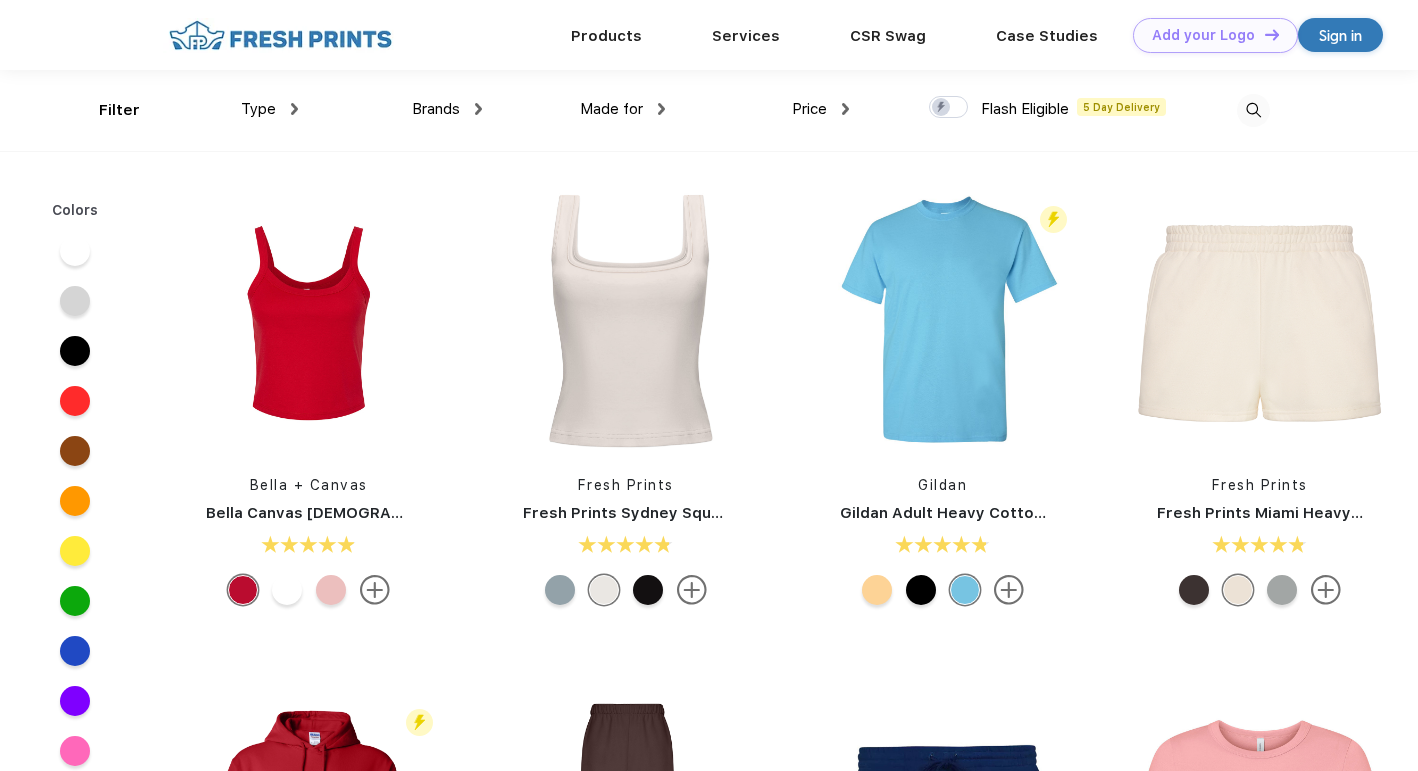 scroll, scrollTop: 0, scrollLeft: 0, axis: both 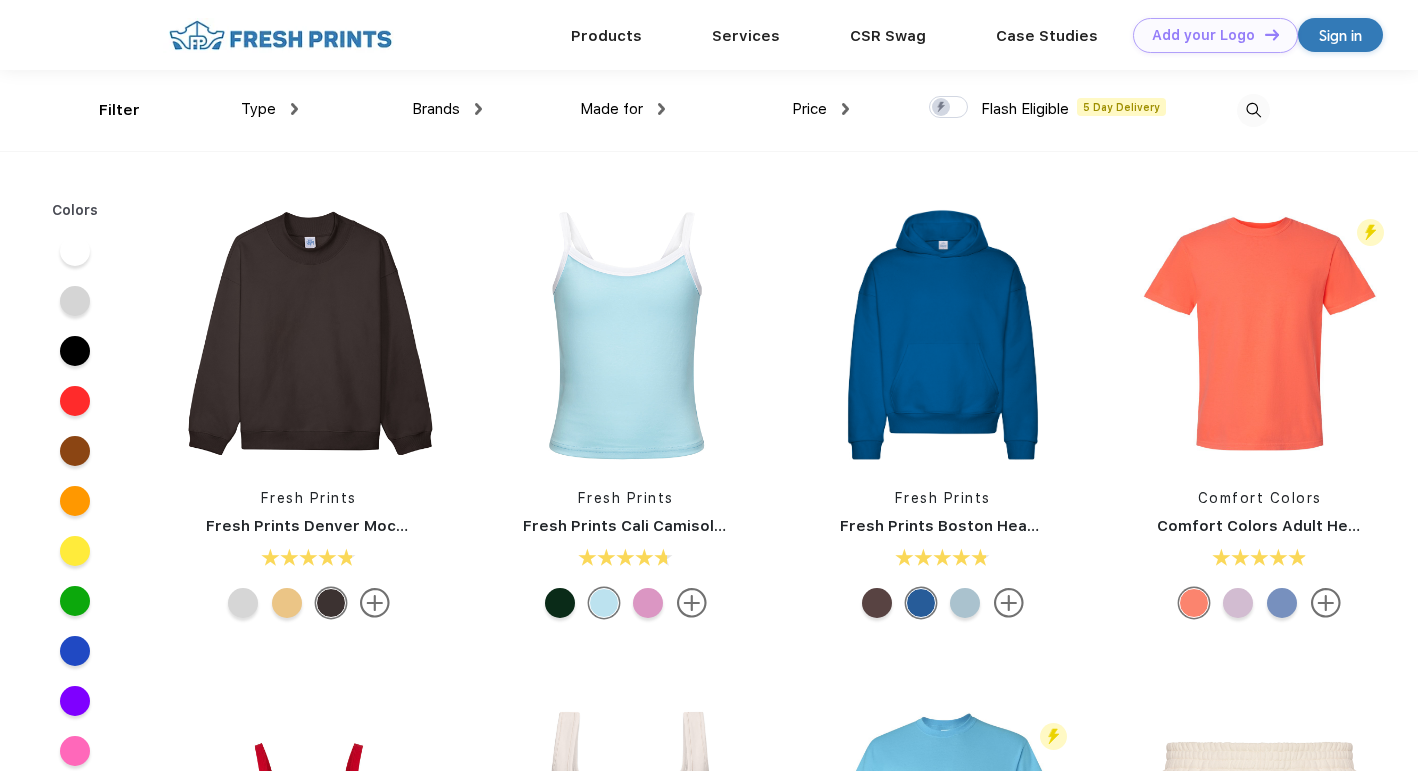 click on "Brands" at bounding box center (436, 109) 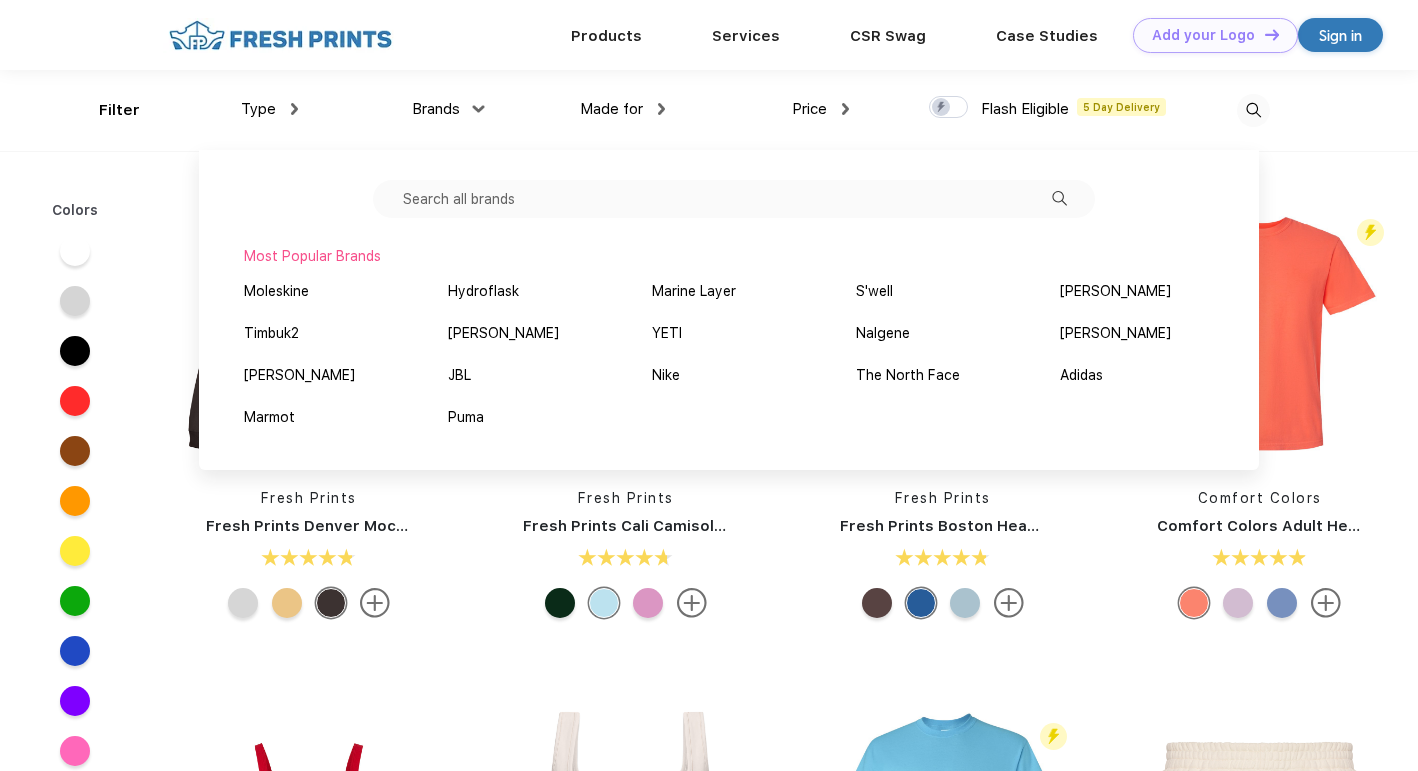 scroll, scrollTop: 22, scrollLeft: 0, axis: vertical 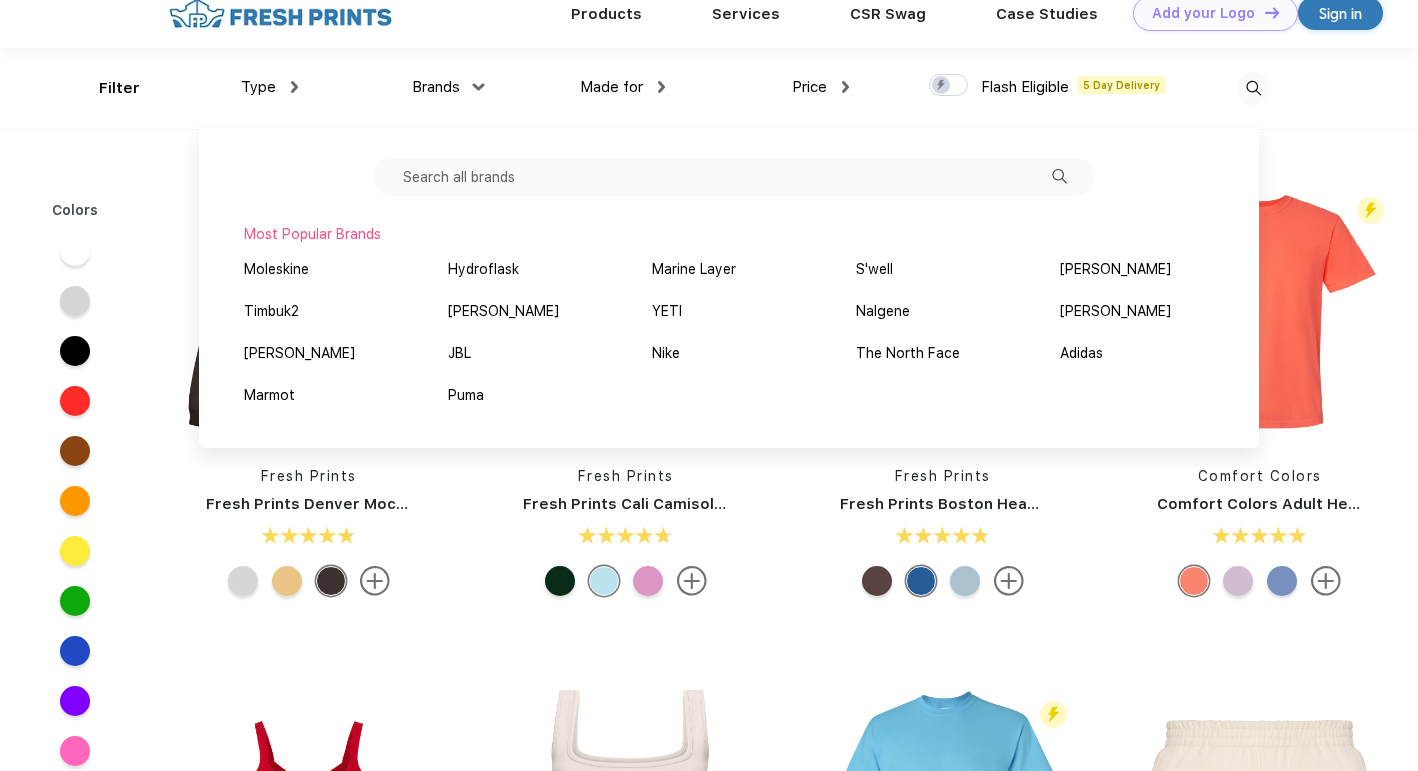 click at bounding box center [734, 177] 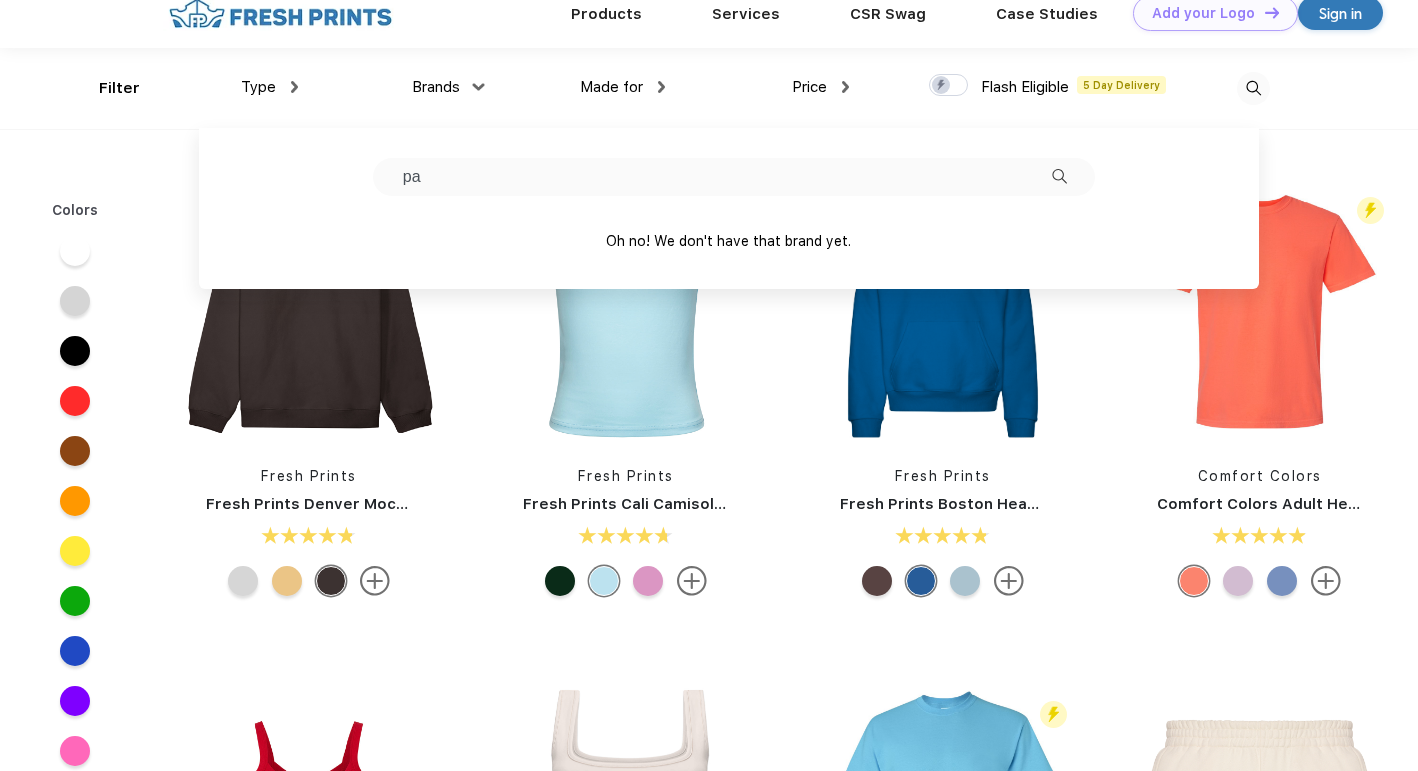 type on "p" 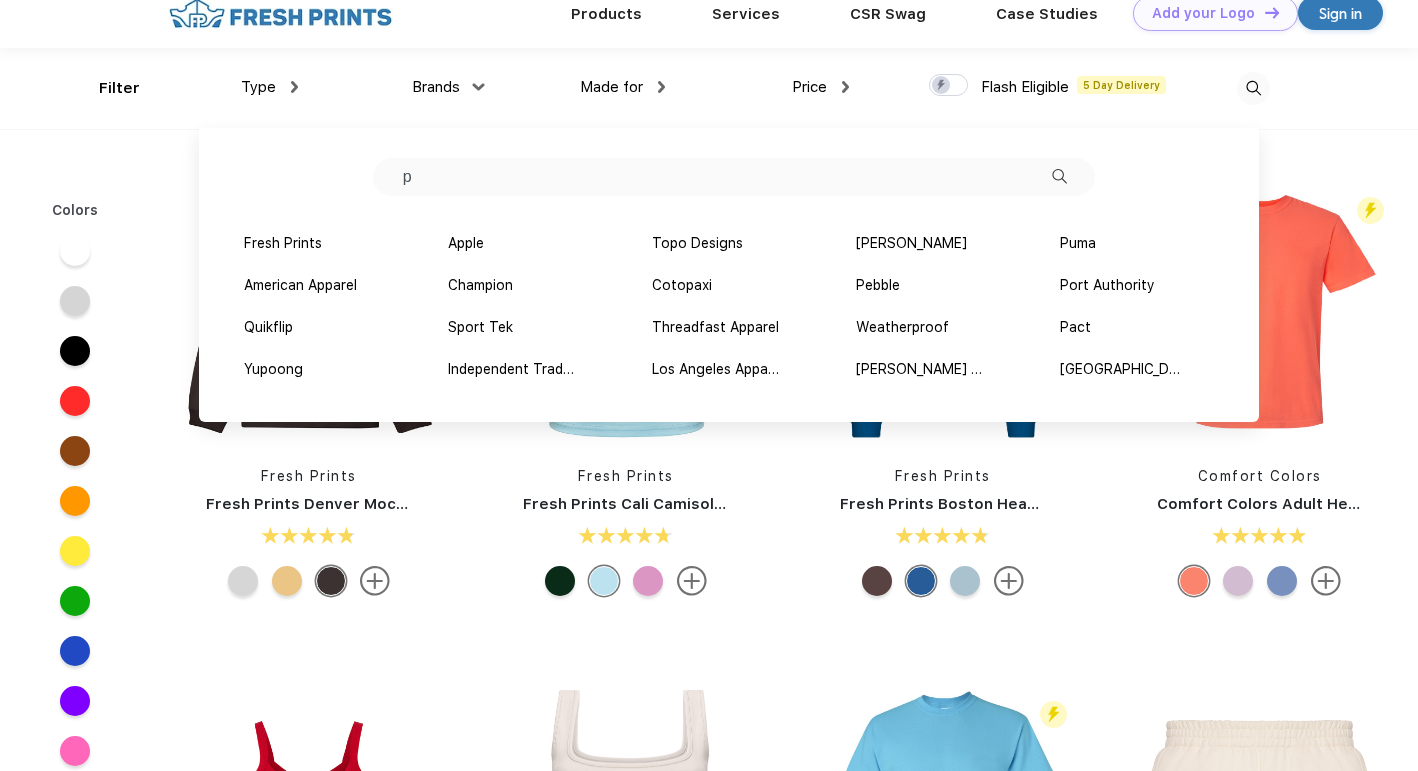 type 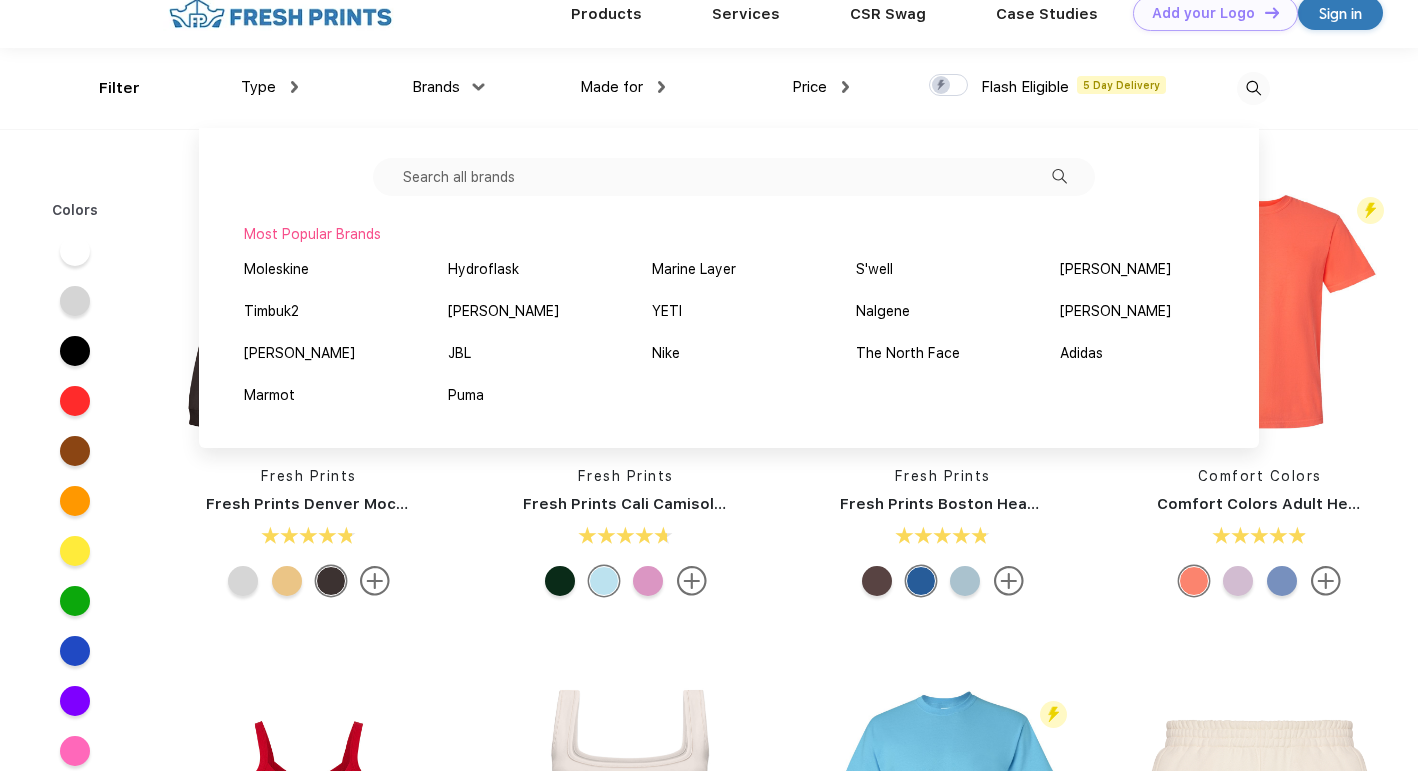 click on "Type" at bounding box center [258, 87] 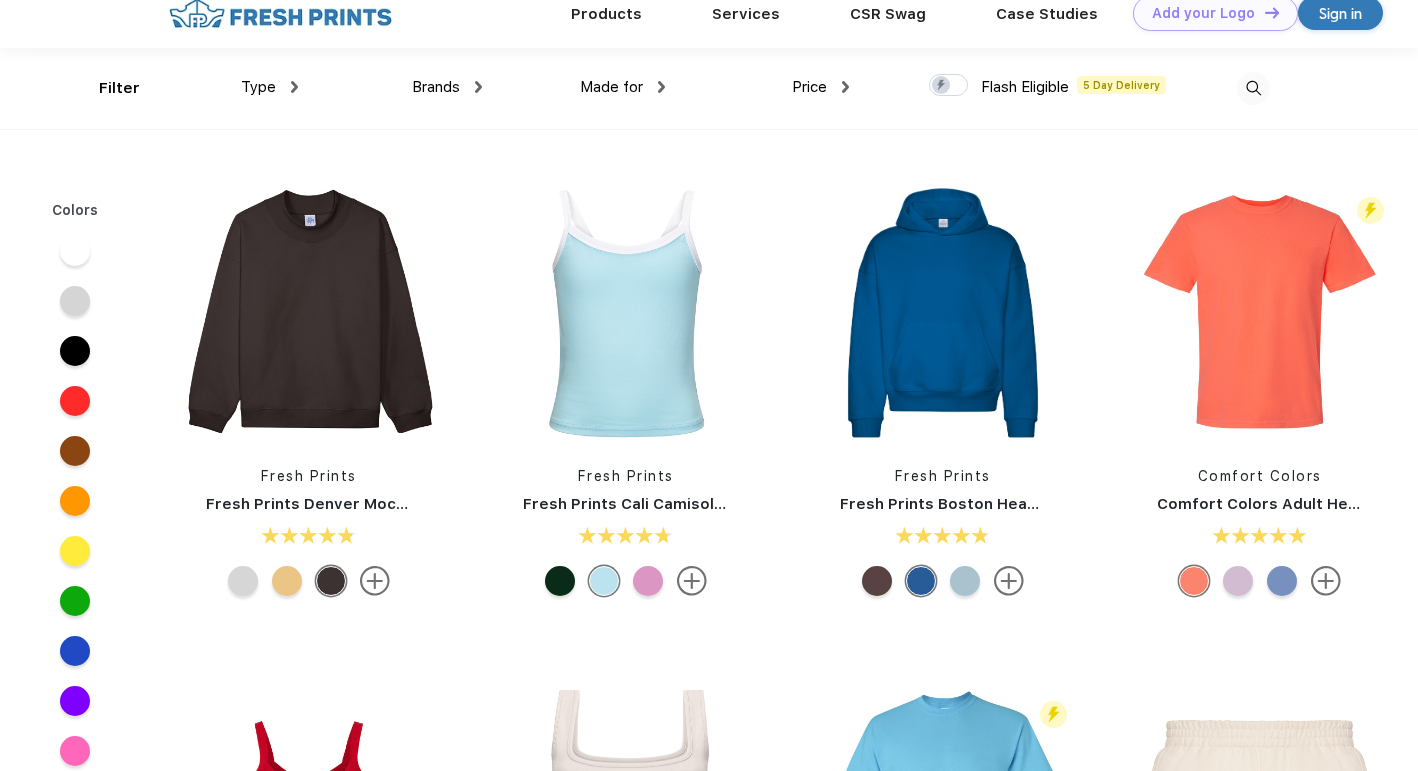click on "Brands Most Popular Brands  Moleskine   Hydroflask   Marine Layer   S'well   [PERSON_NAME]   Timbuk2   [PERSON_NAME]   YETI   Nalgene   [PERSON_NAME]   JBL   Nike   The North Face   Adidas   Marmot   Puma" at bounding box center [390, 88] 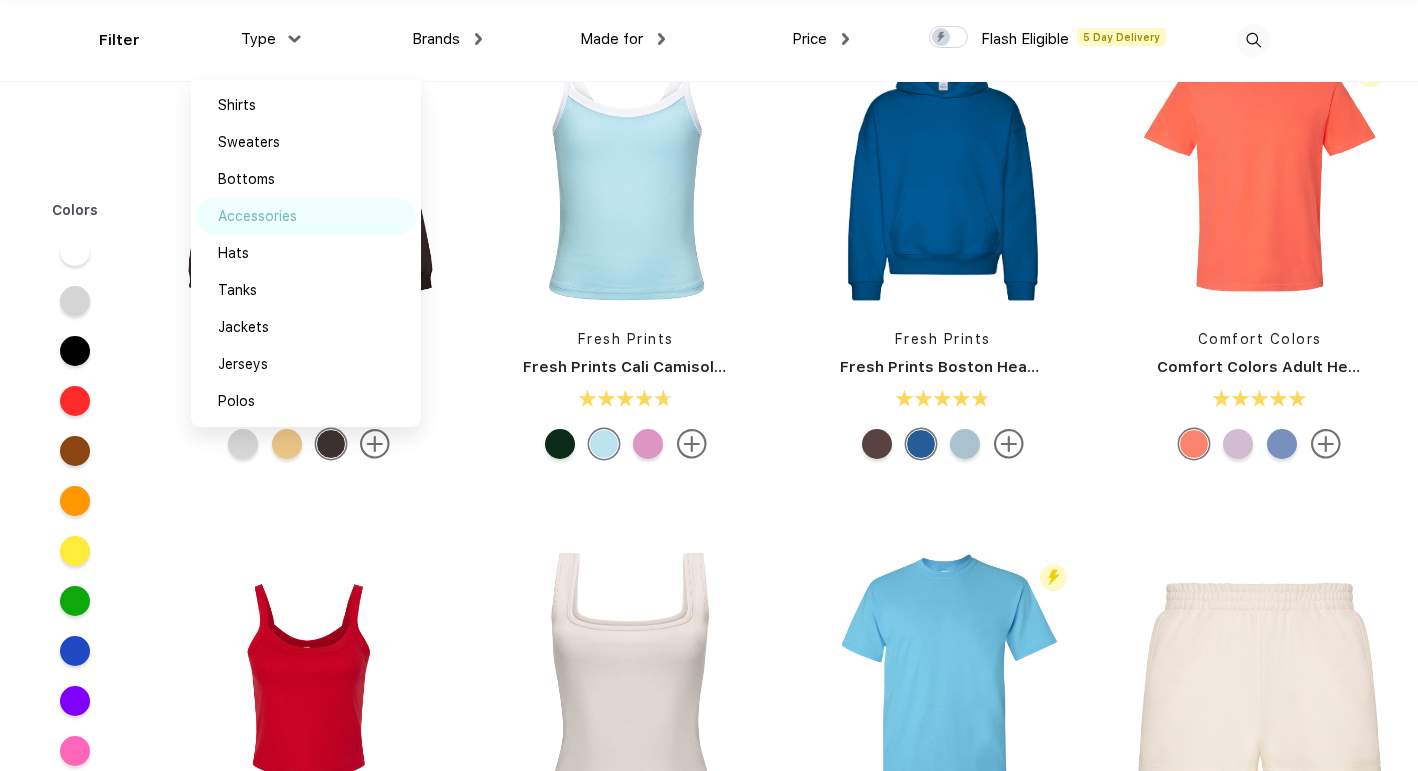scroll, scrollTop: 81, scrollLeft: 0, axis: vertical 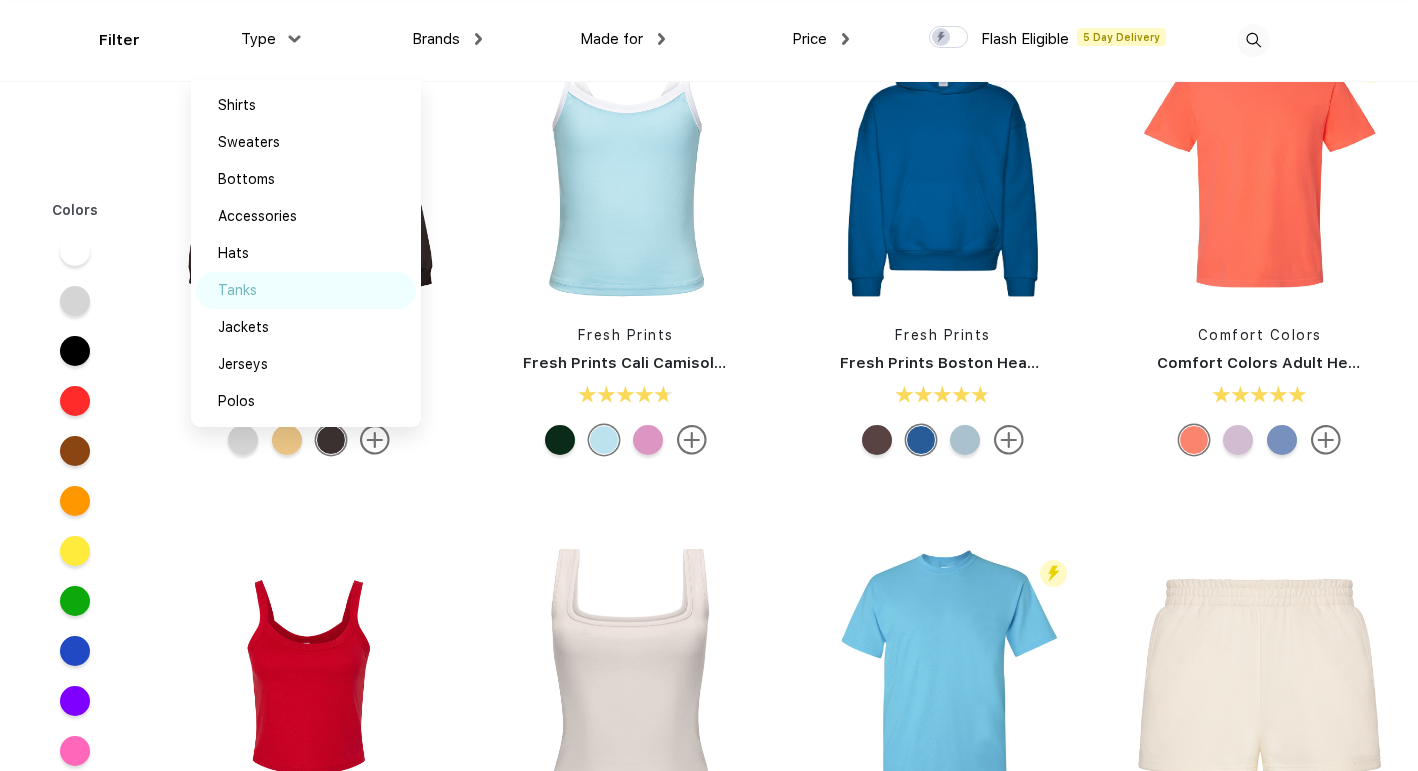 click on "Tanks" at bounding box center [306, 290] 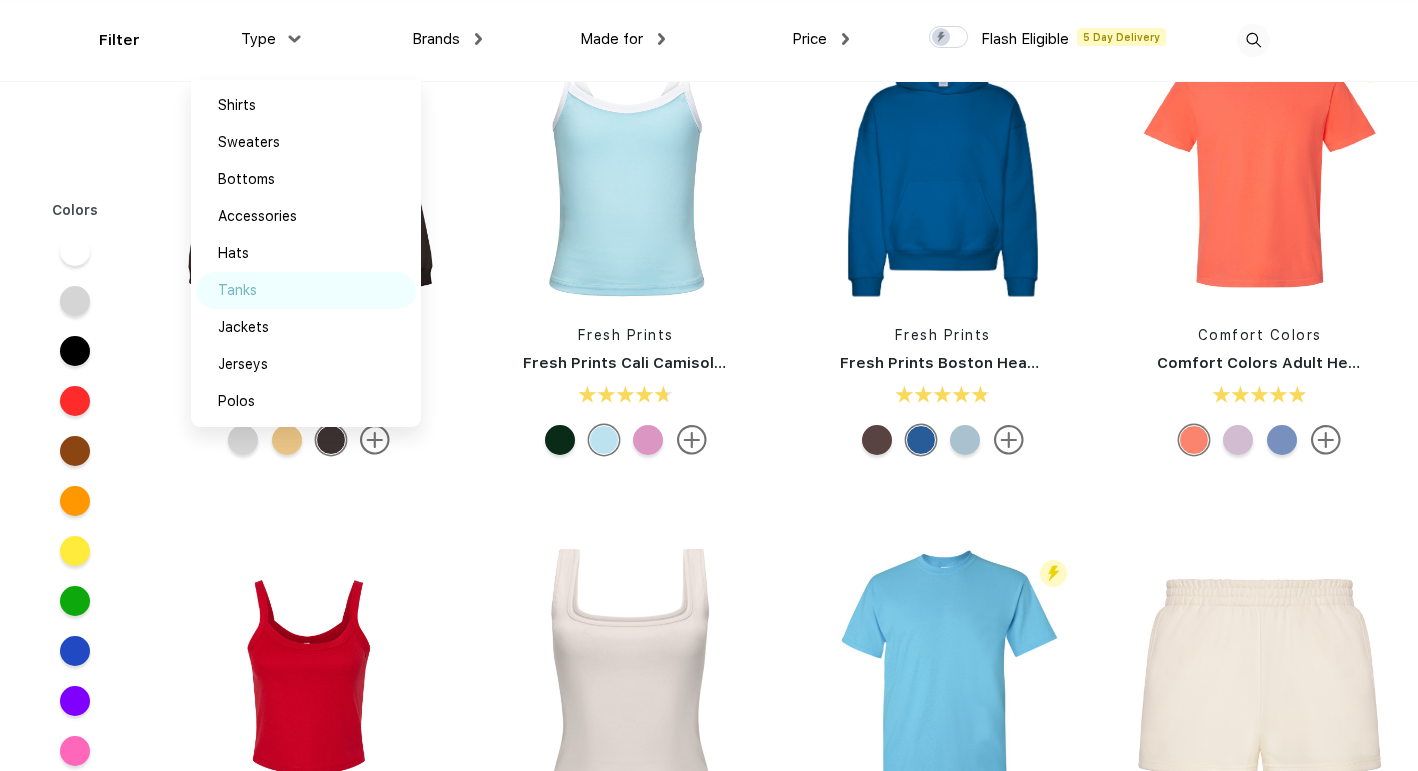 scroll, scrollTop: 0, scrollLeft: 0, axis: both 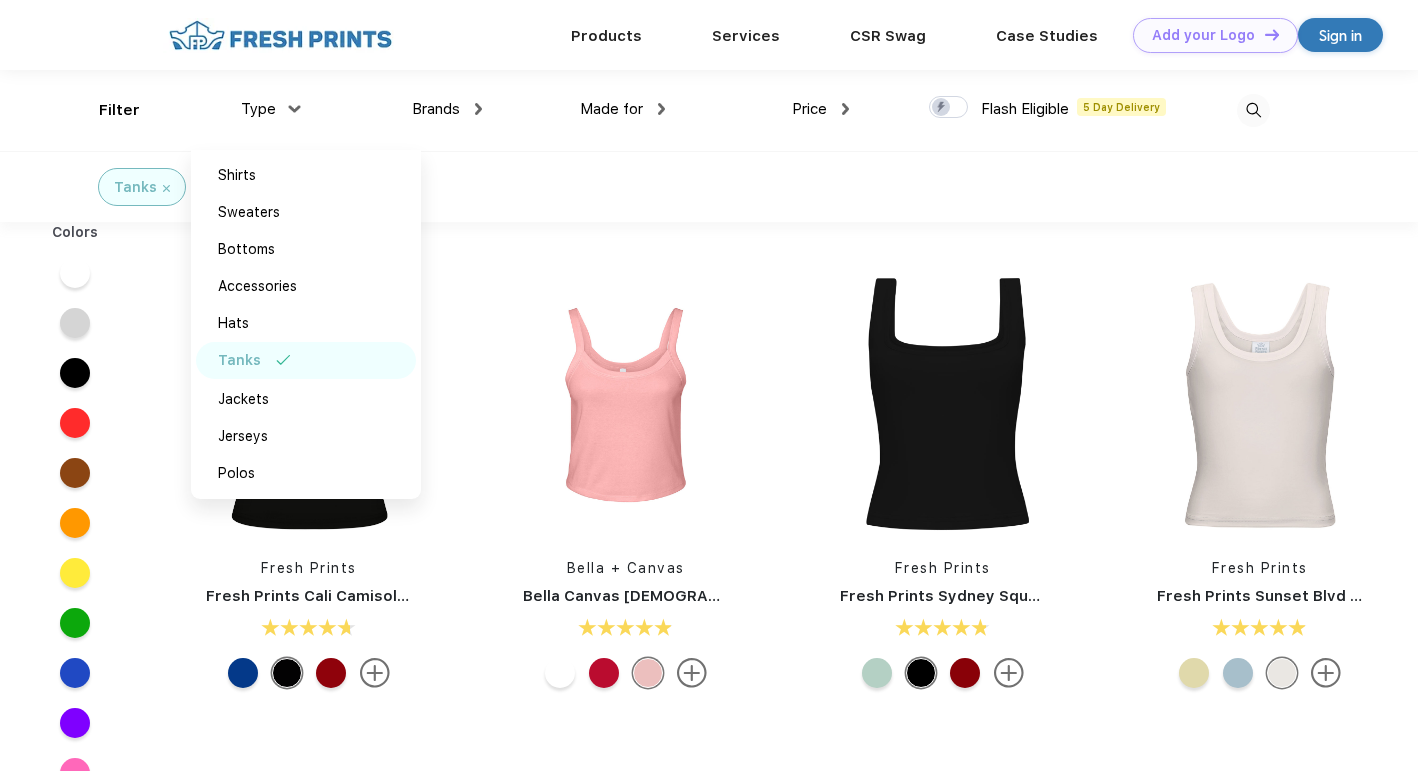 click on "Tanks" at bounding box center (709, 186) 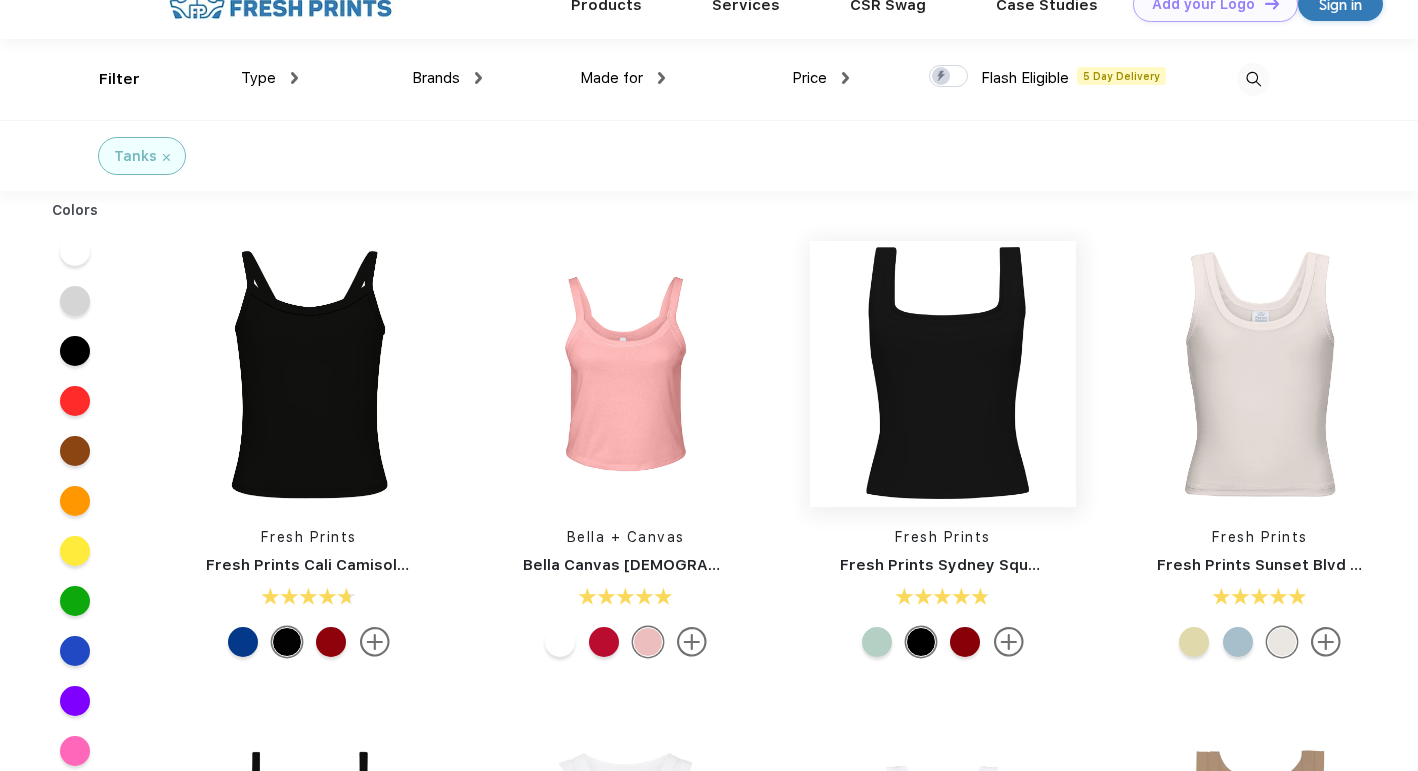 scroll, scrollTop: 0, scrollLeft: 0, axis: both 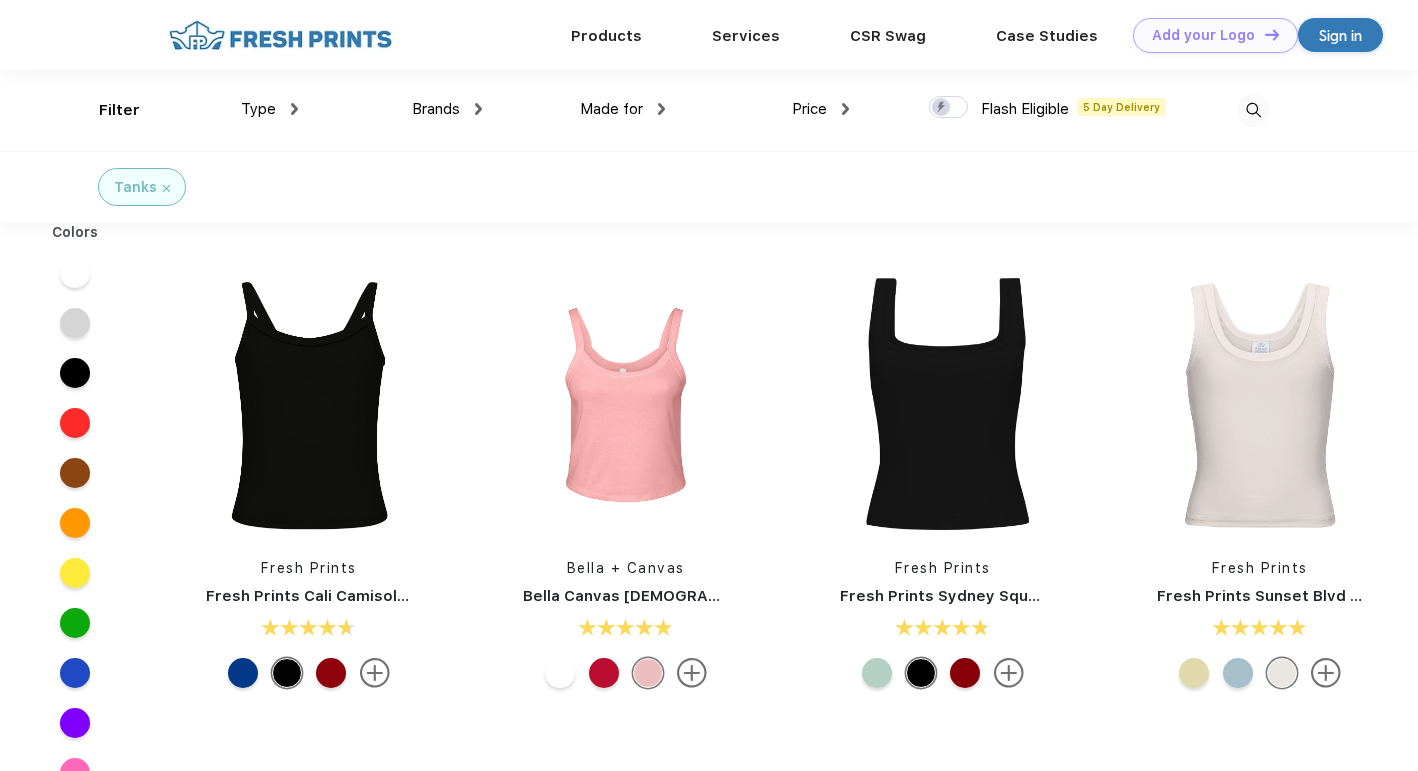 click at bounding box center (166, 188) 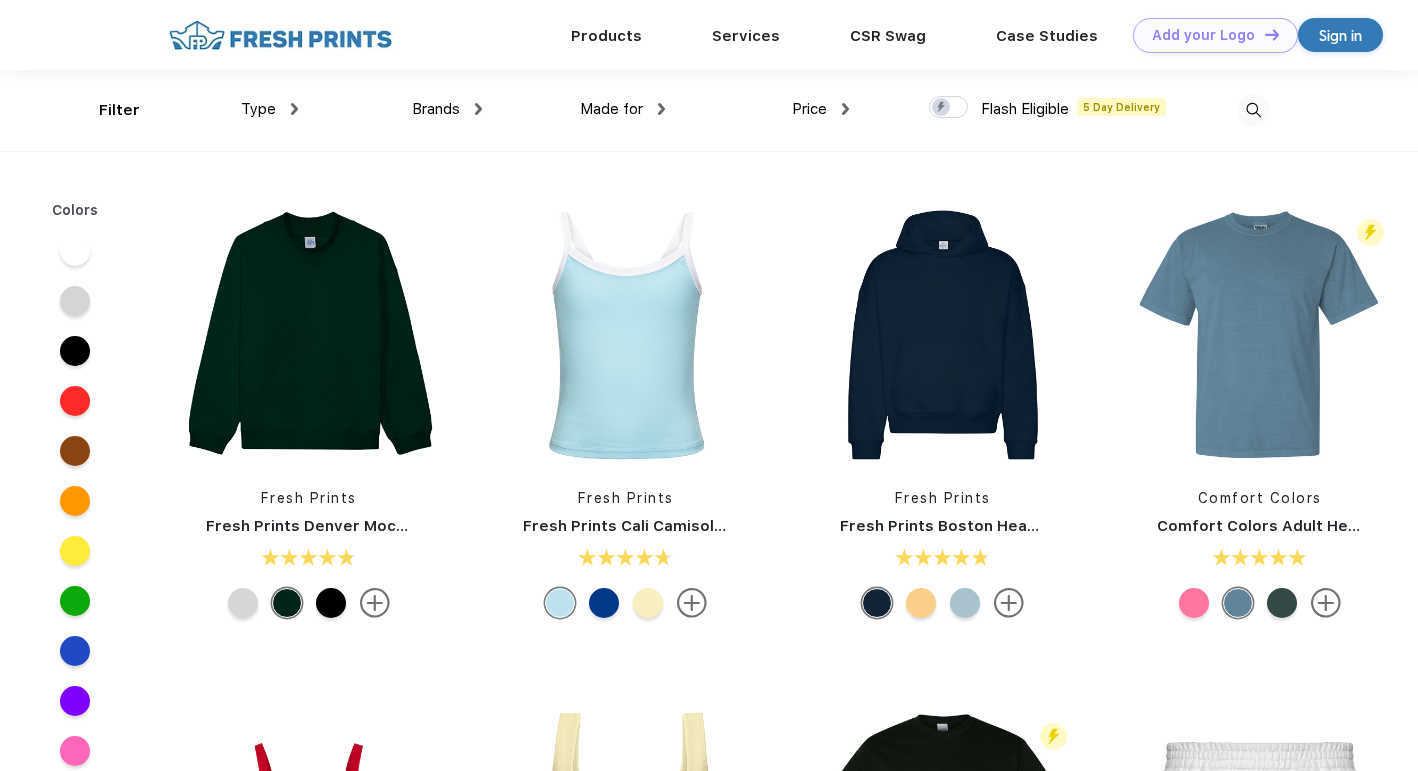 click on "Brands" at bounding box center (447, 109) 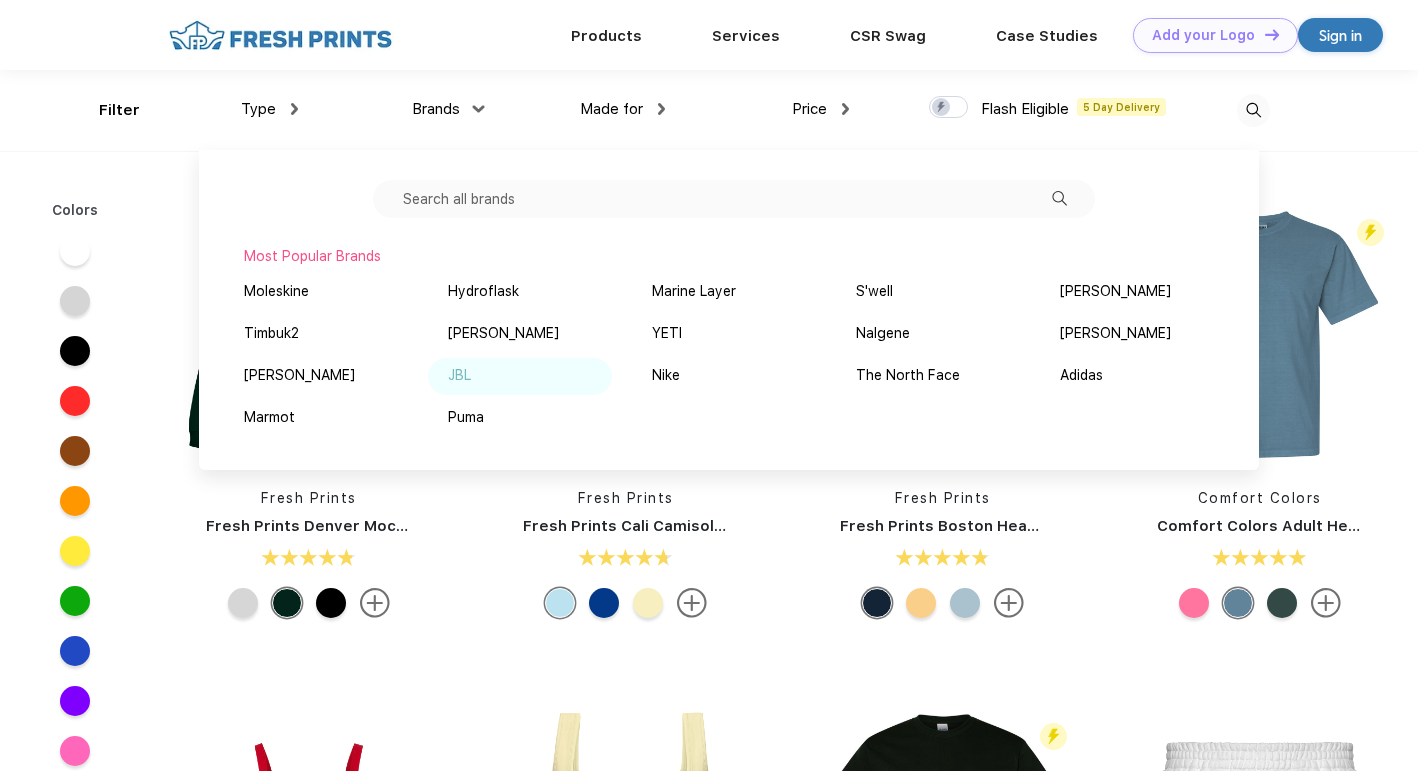 click on "JBL" at bounding box center (520, 376) 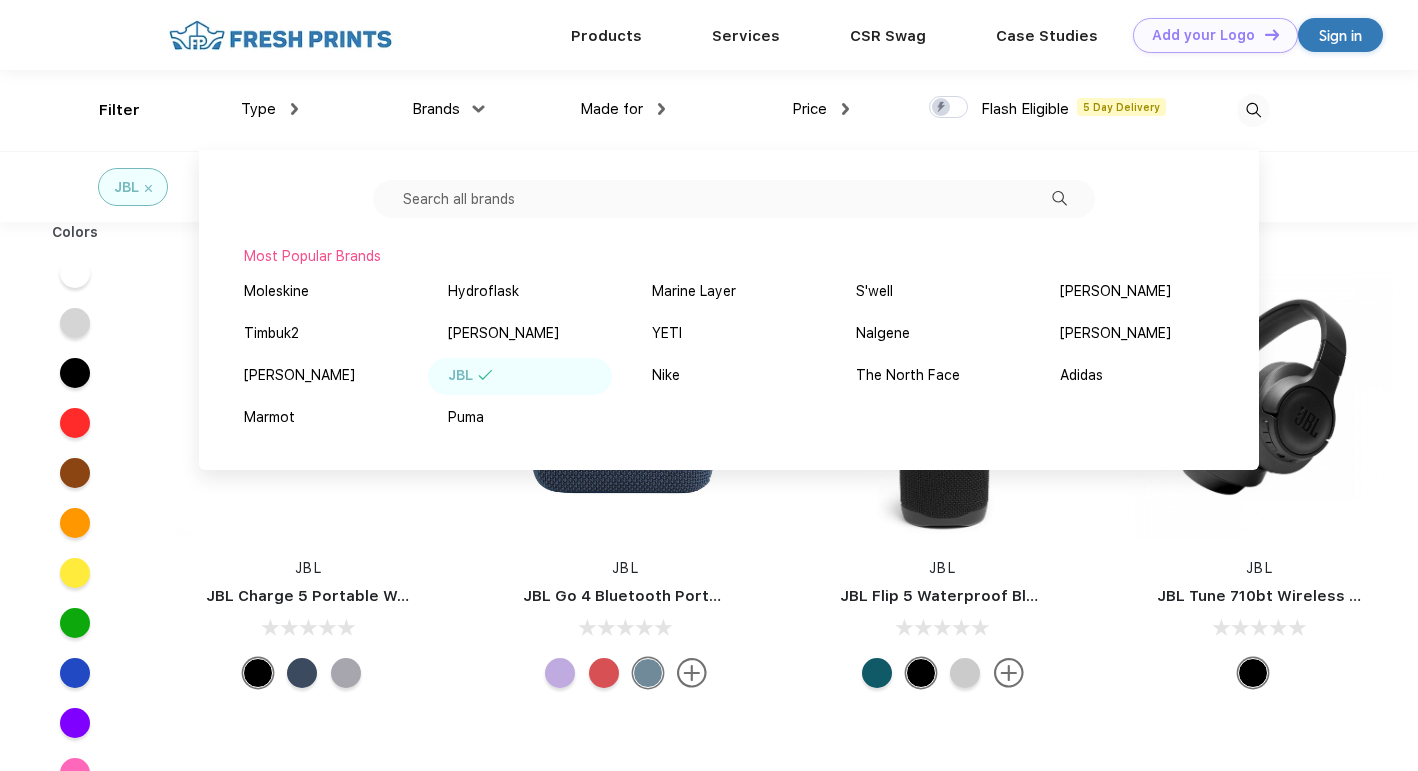 click at bounding box center (309, 629) 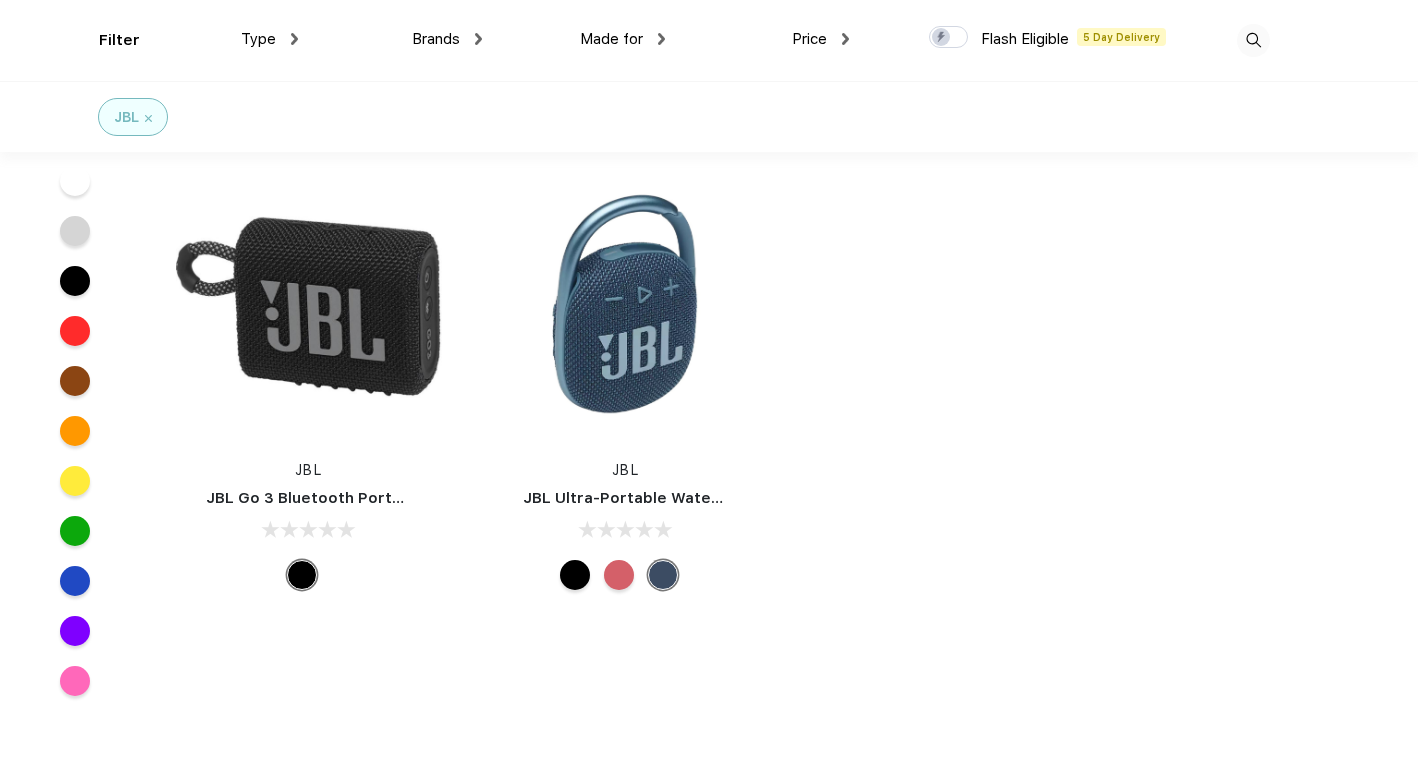 scroll, scrollTop: 478, scrollLeft: 0, axis: vertical 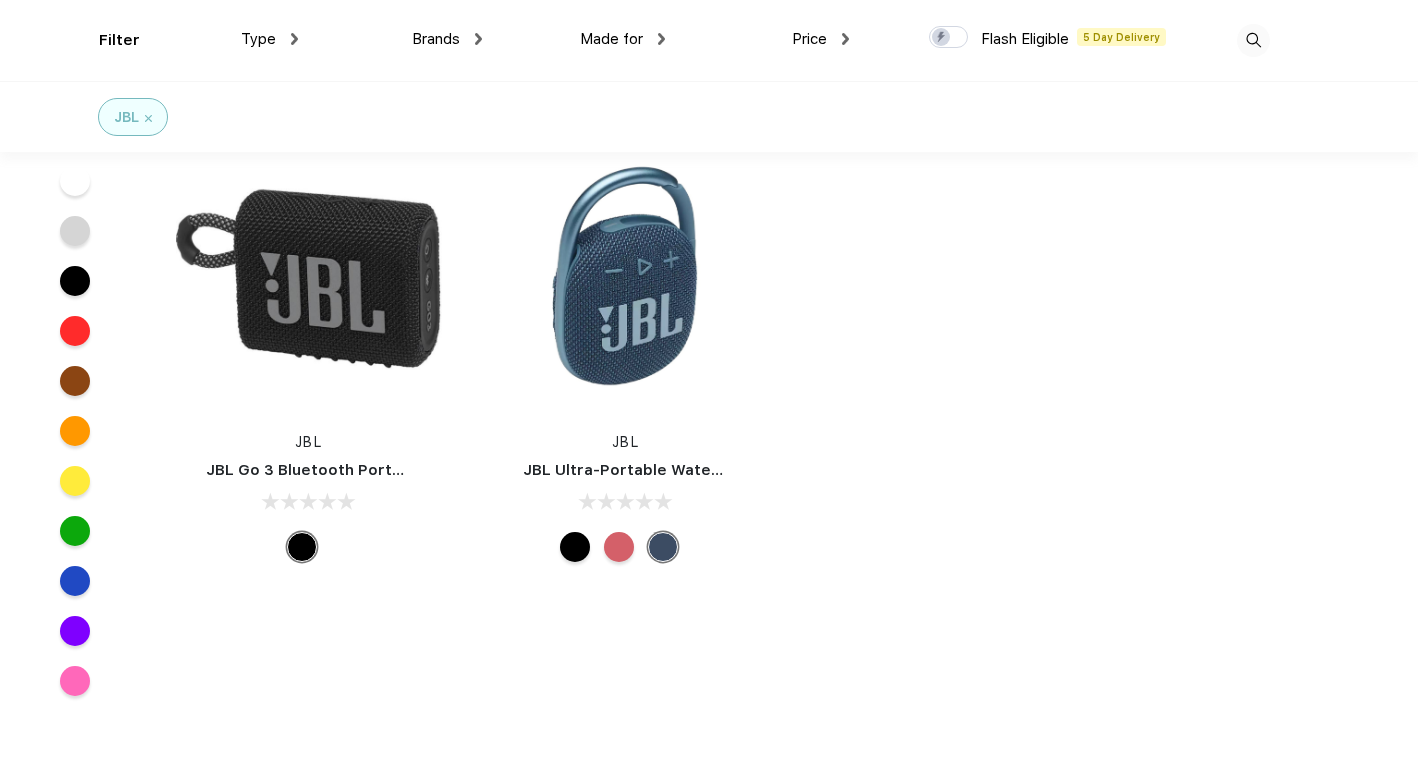 click at bounding box center [619, 547] 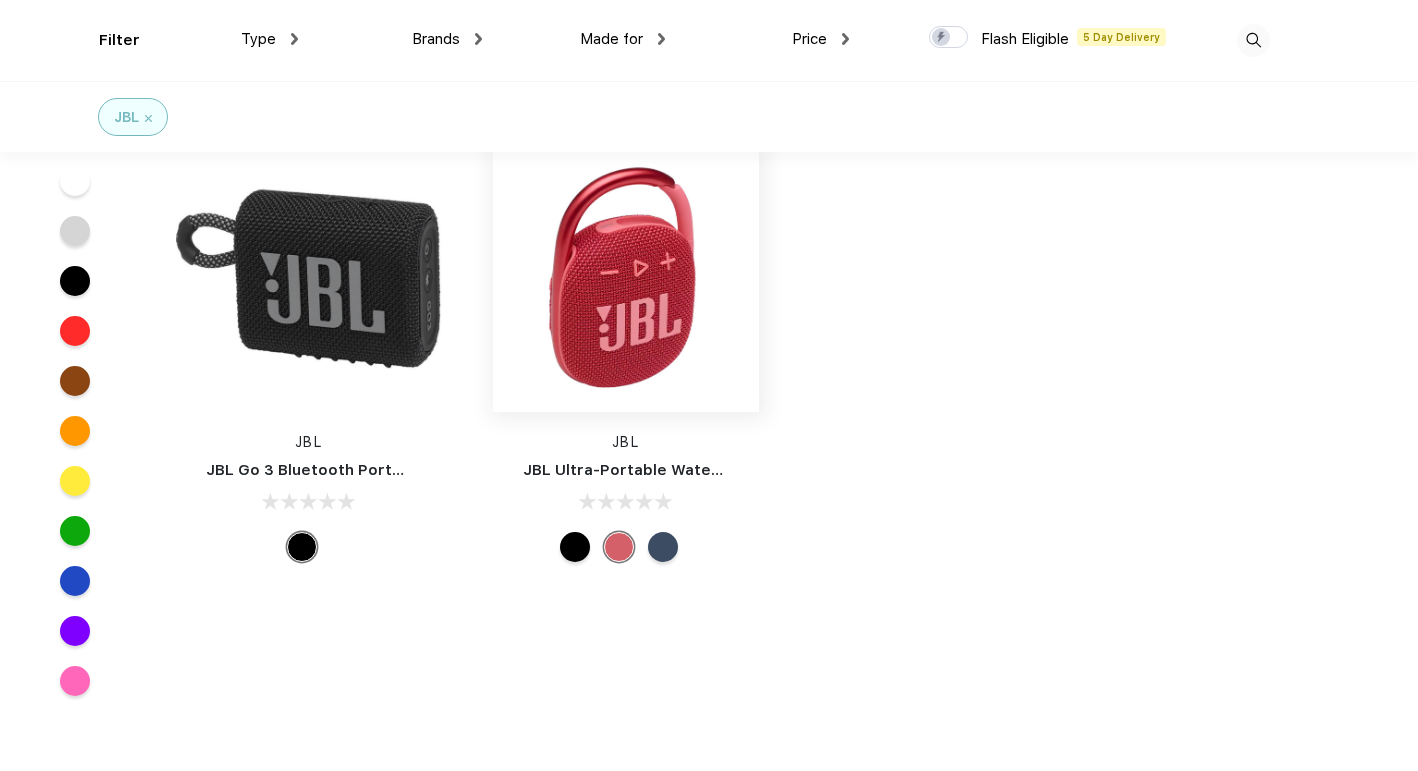 click at bounding box center [626, 279] 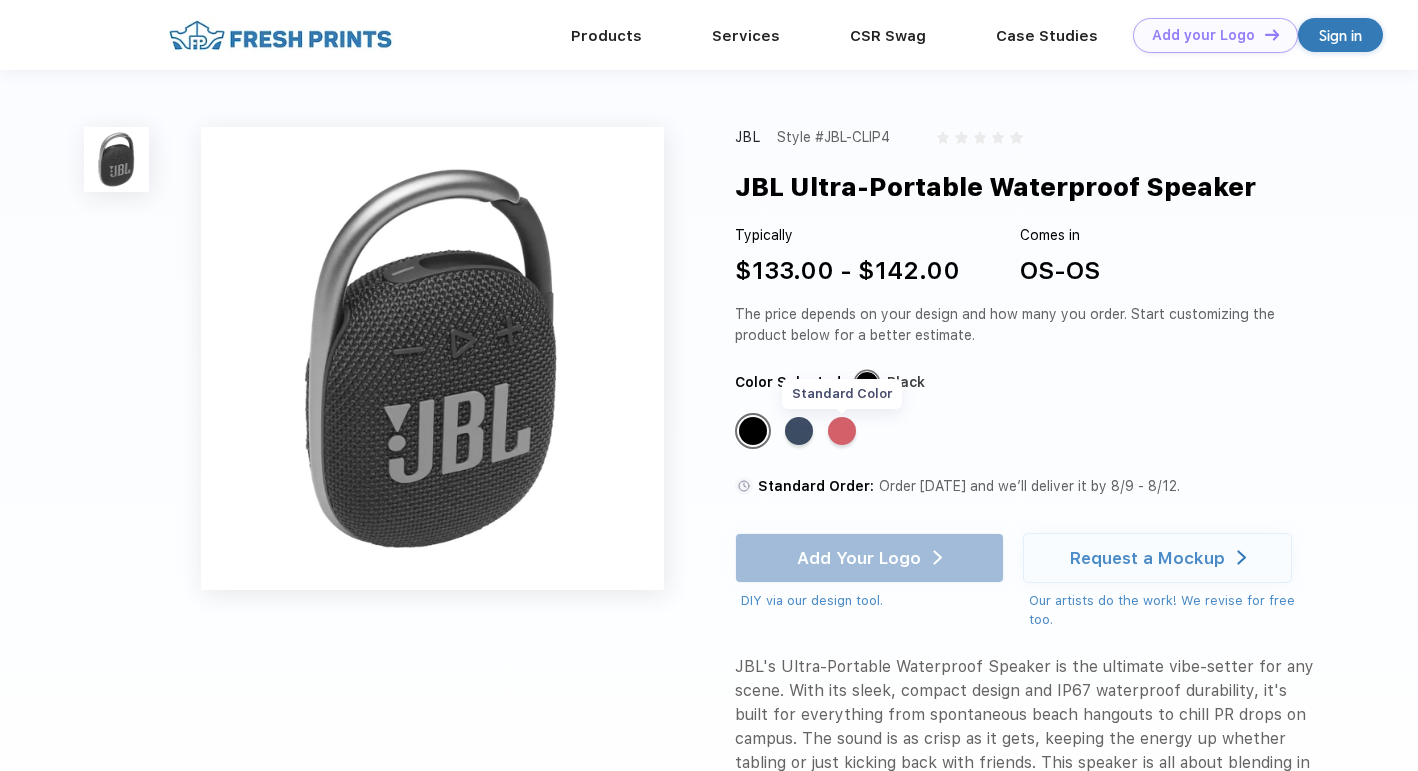 click on "Standard Color" at bounding box center (842, 431) 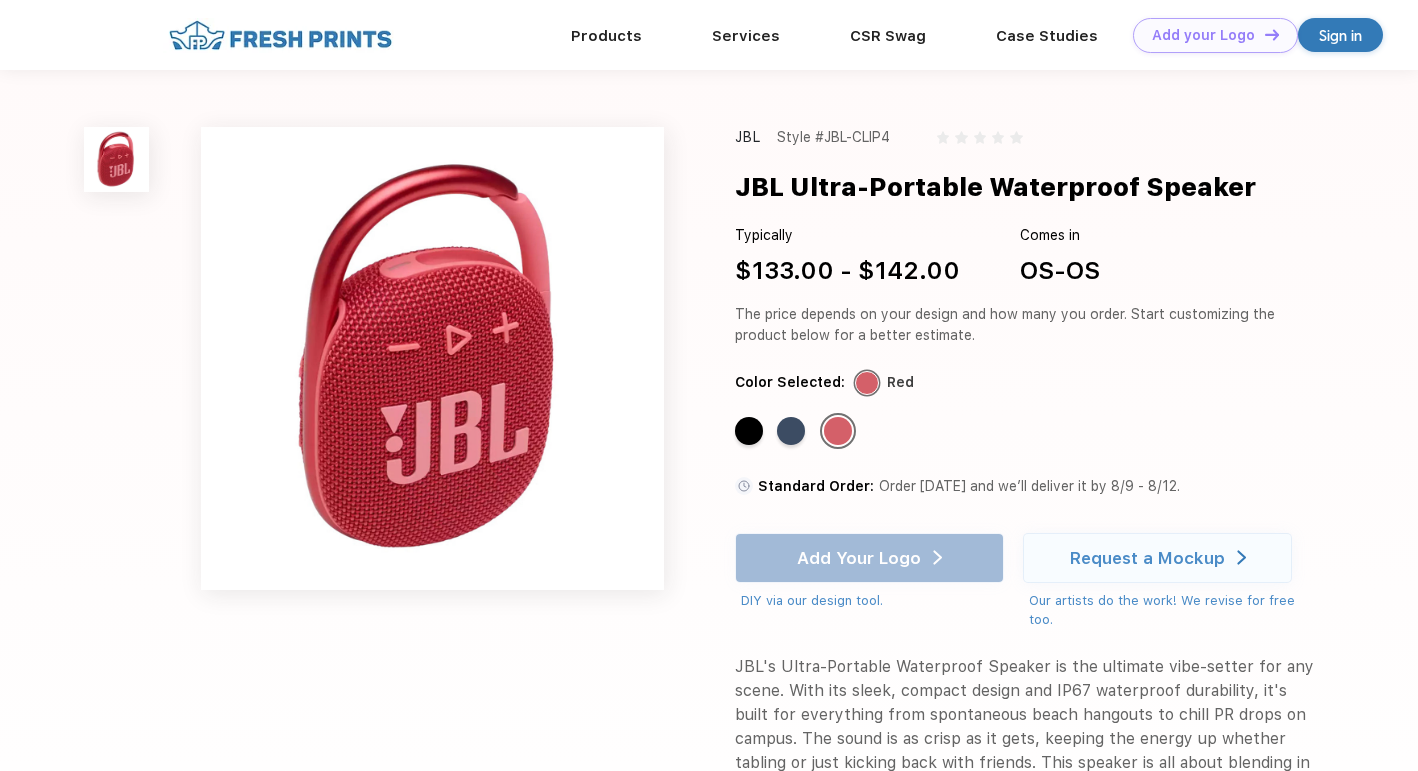 scroll, scrollTop: 478, scrollLeft: 0, axis: vertical 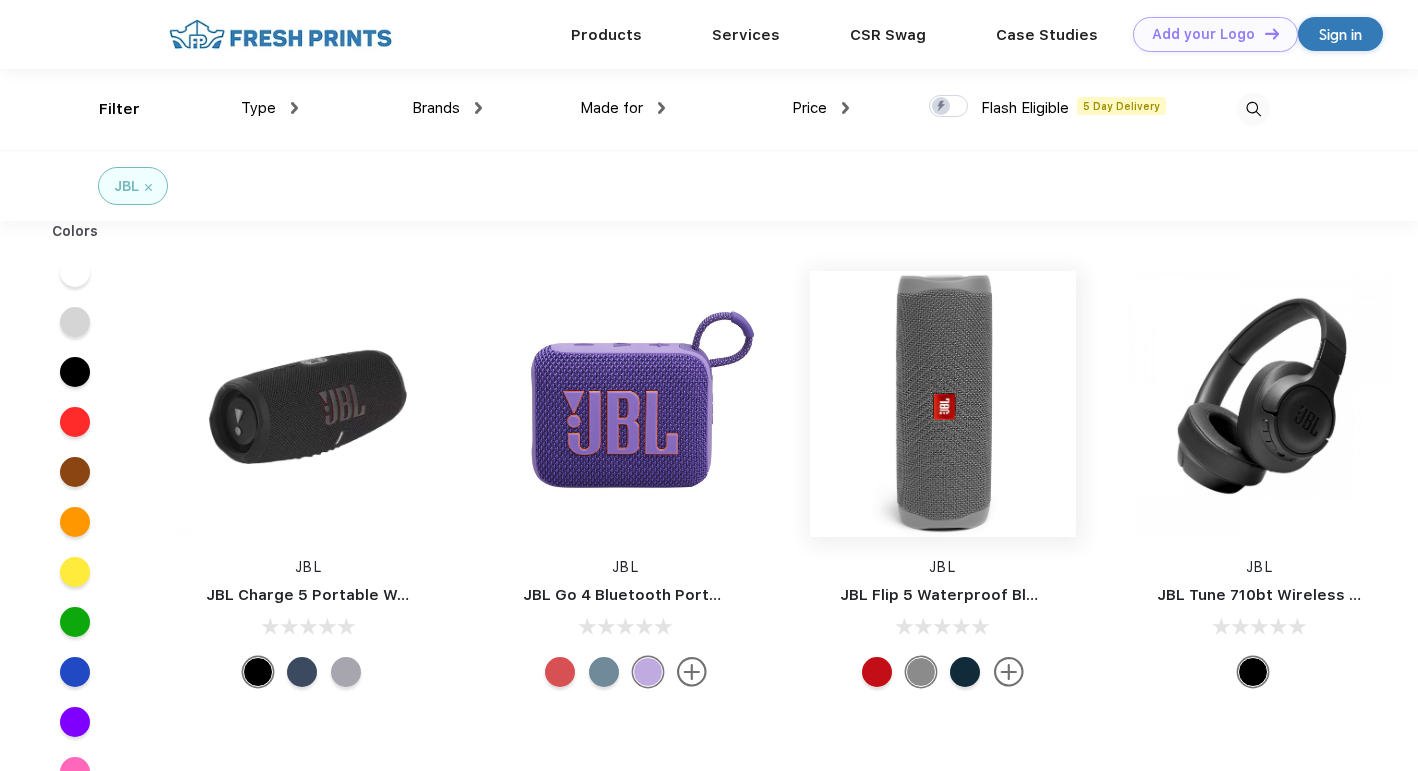 click at bounding box center [943, 404] 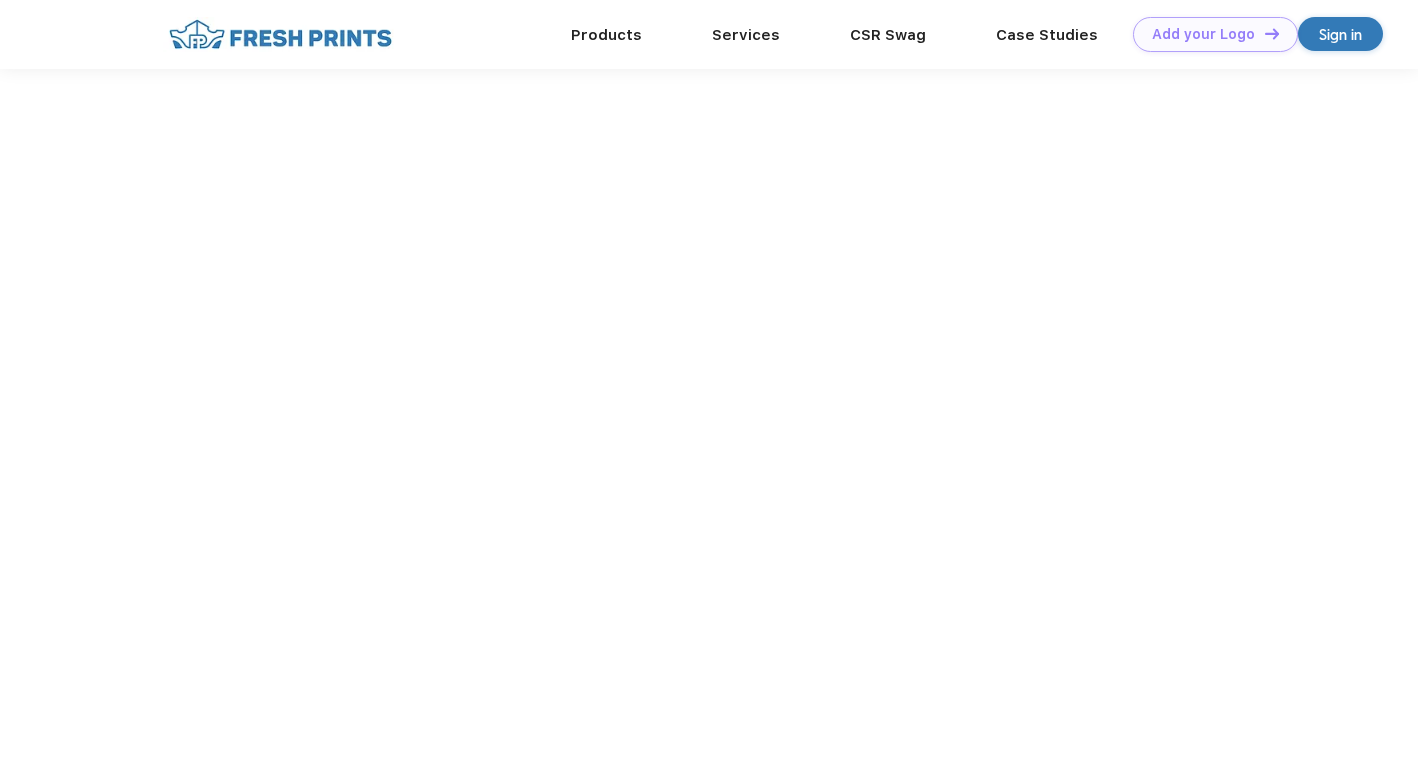 scroll, scrollTop: 0, scrollLeft: 0, axis: both 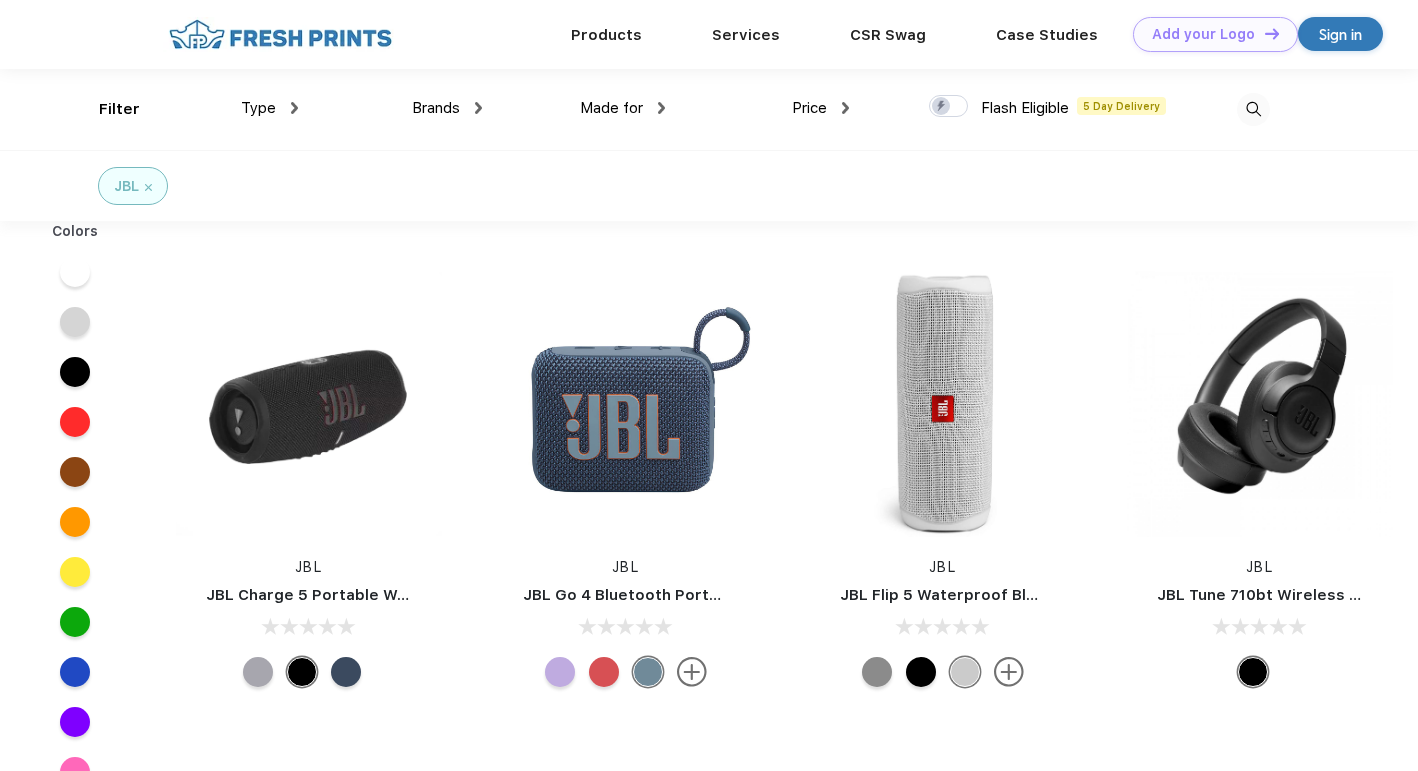 click at bounding box center [148, 187] 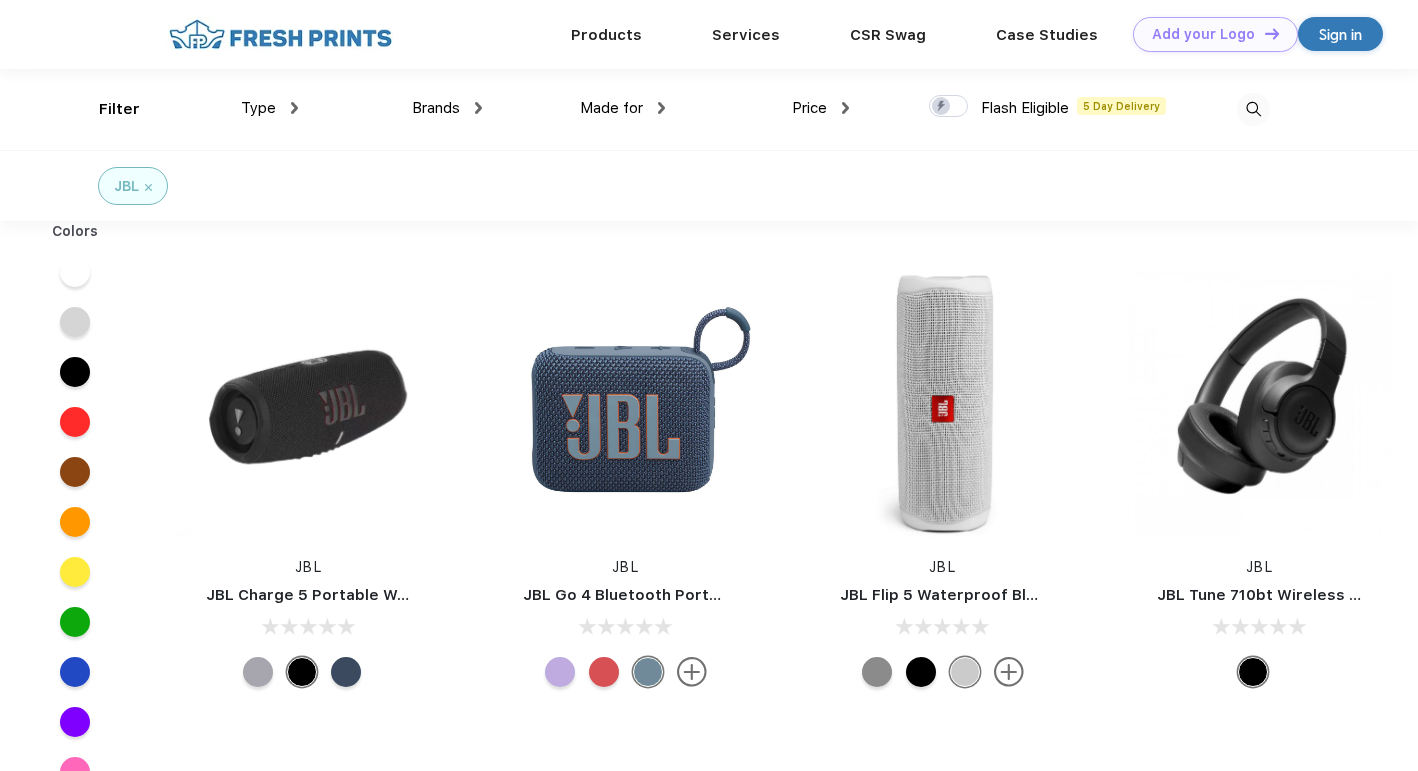 scroll, scrollTop: 0, scrollLeft: 0, axis: both 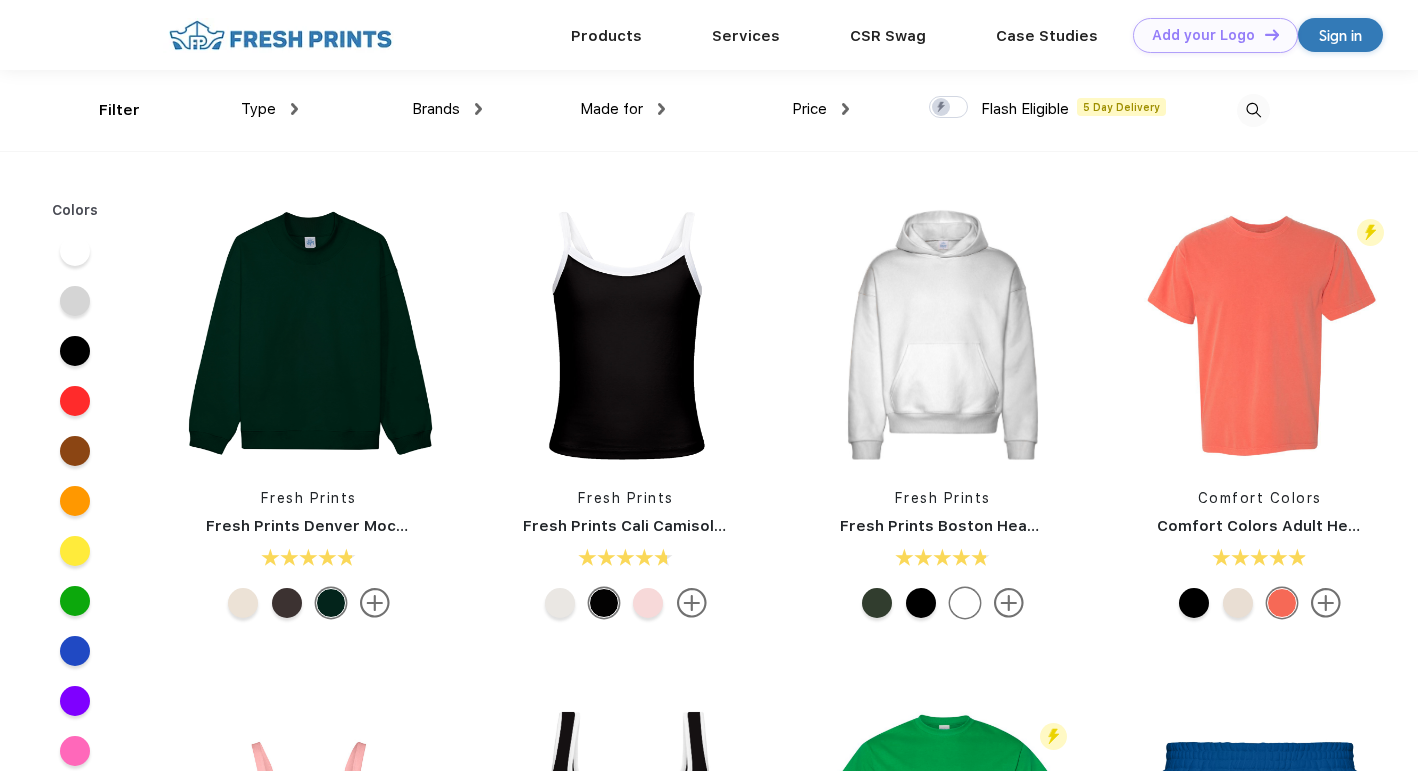 click on "Brands" at bounding box center [436, 109] 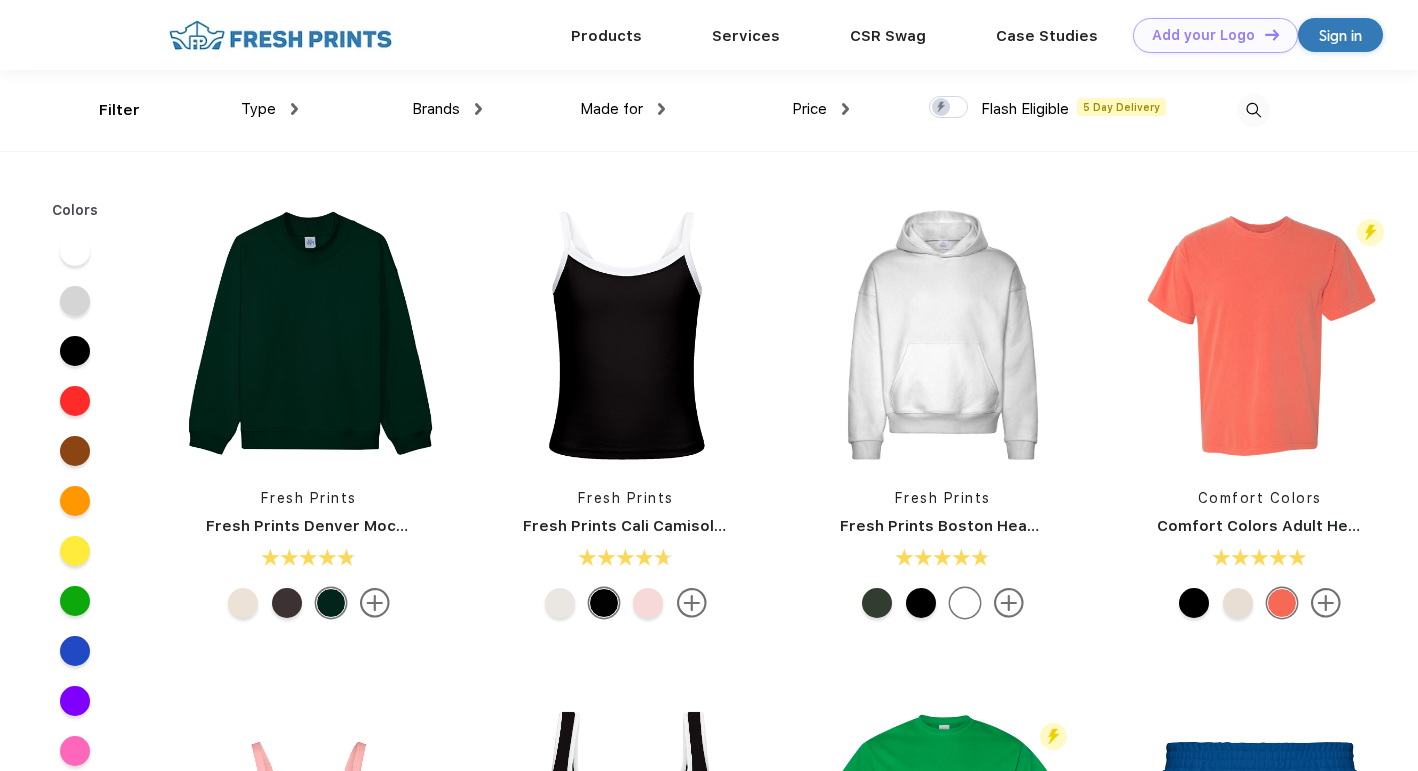click on "Made for  Unisex   Women   Men   Youth" at bounding box center [574, 110] 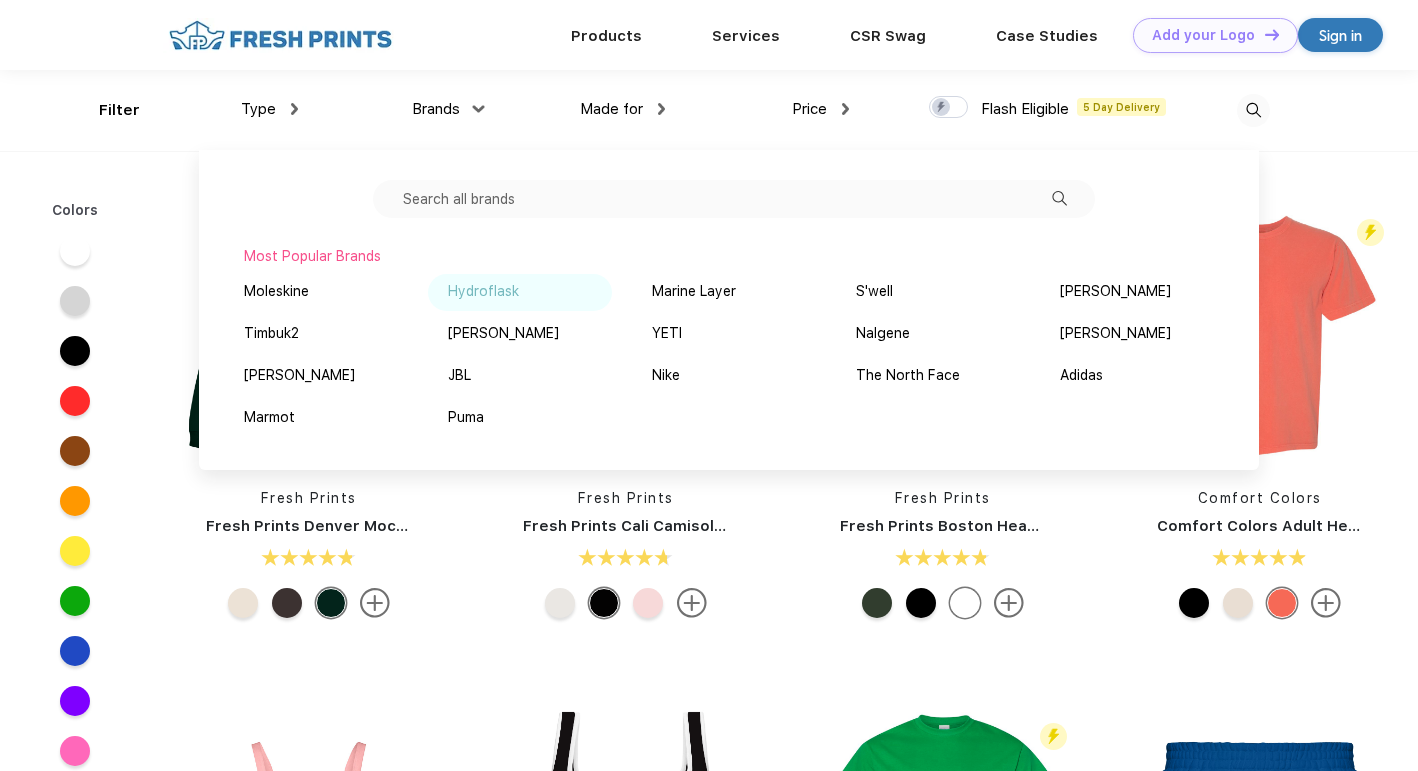 click on "Hydroflask" at bounding box center (483, 291) 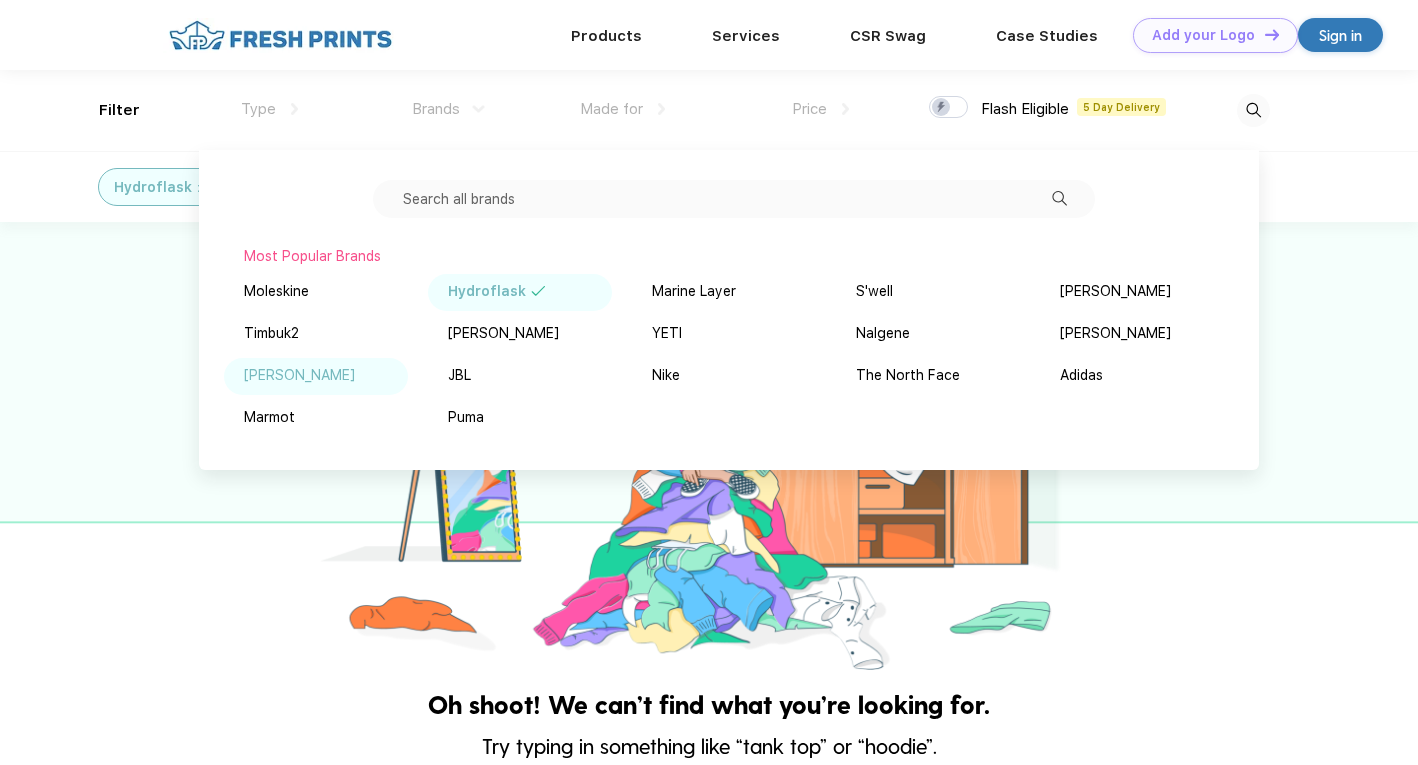 click on "[PERSON_NAME]" at bounding box center [299, 375] 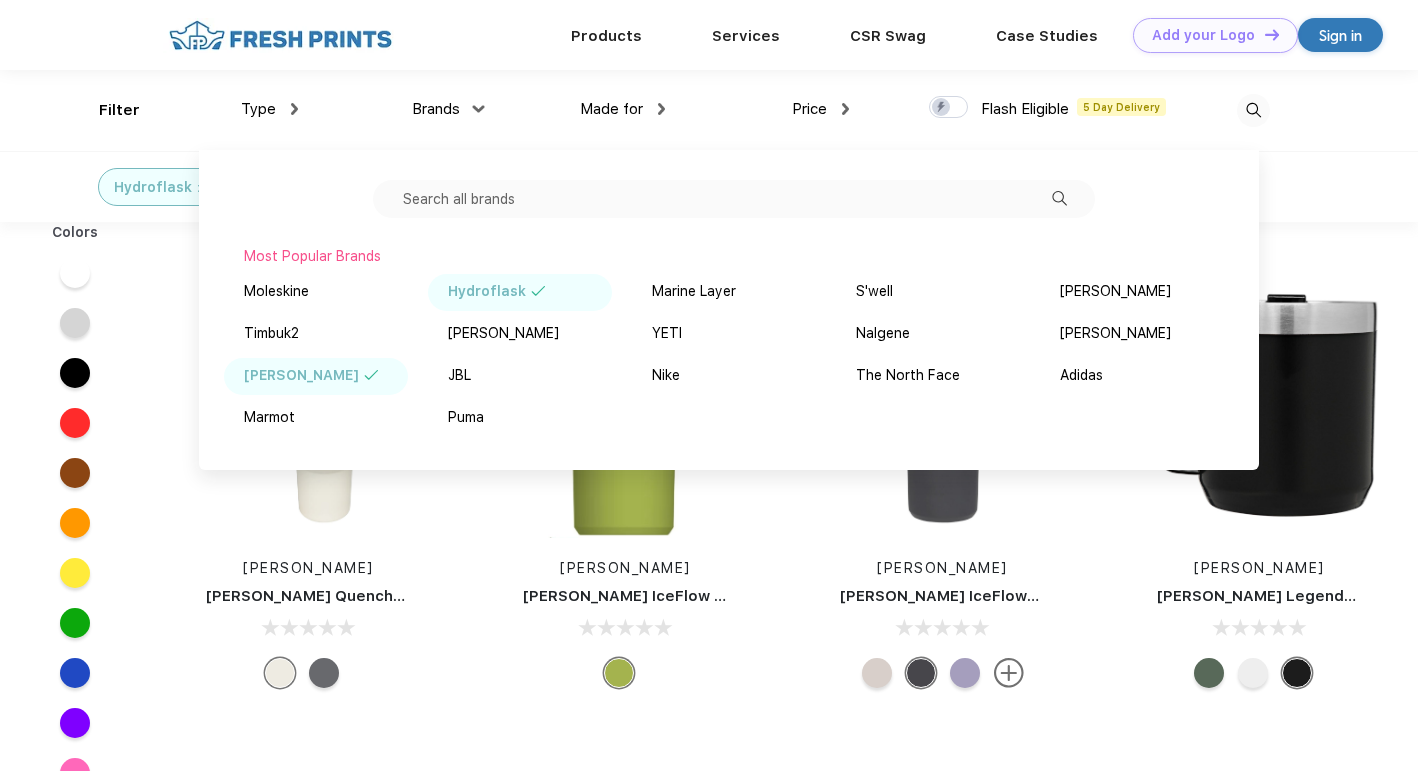 click on "Hydroflask" at bounding box center (487, 291) 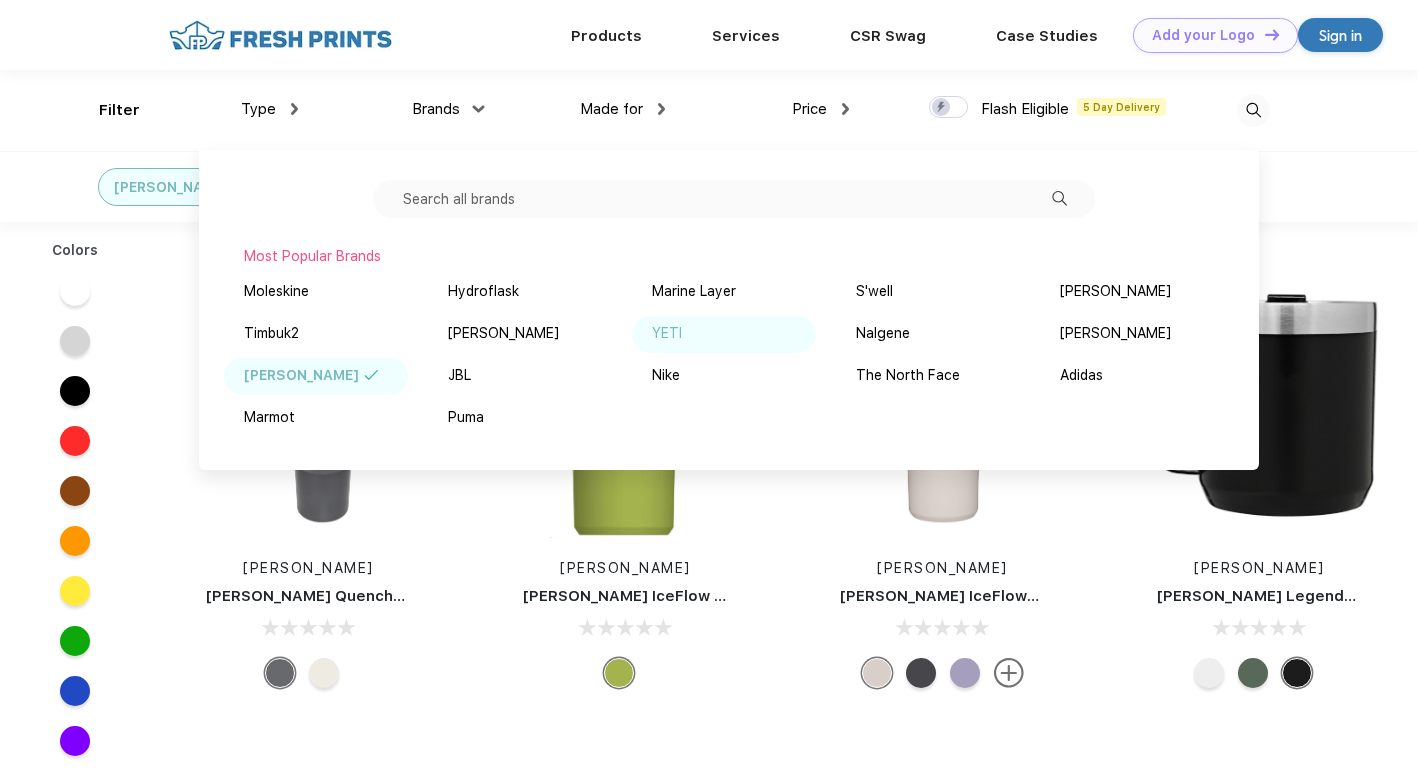 click on "YETI" at bounding box center (724, 334) 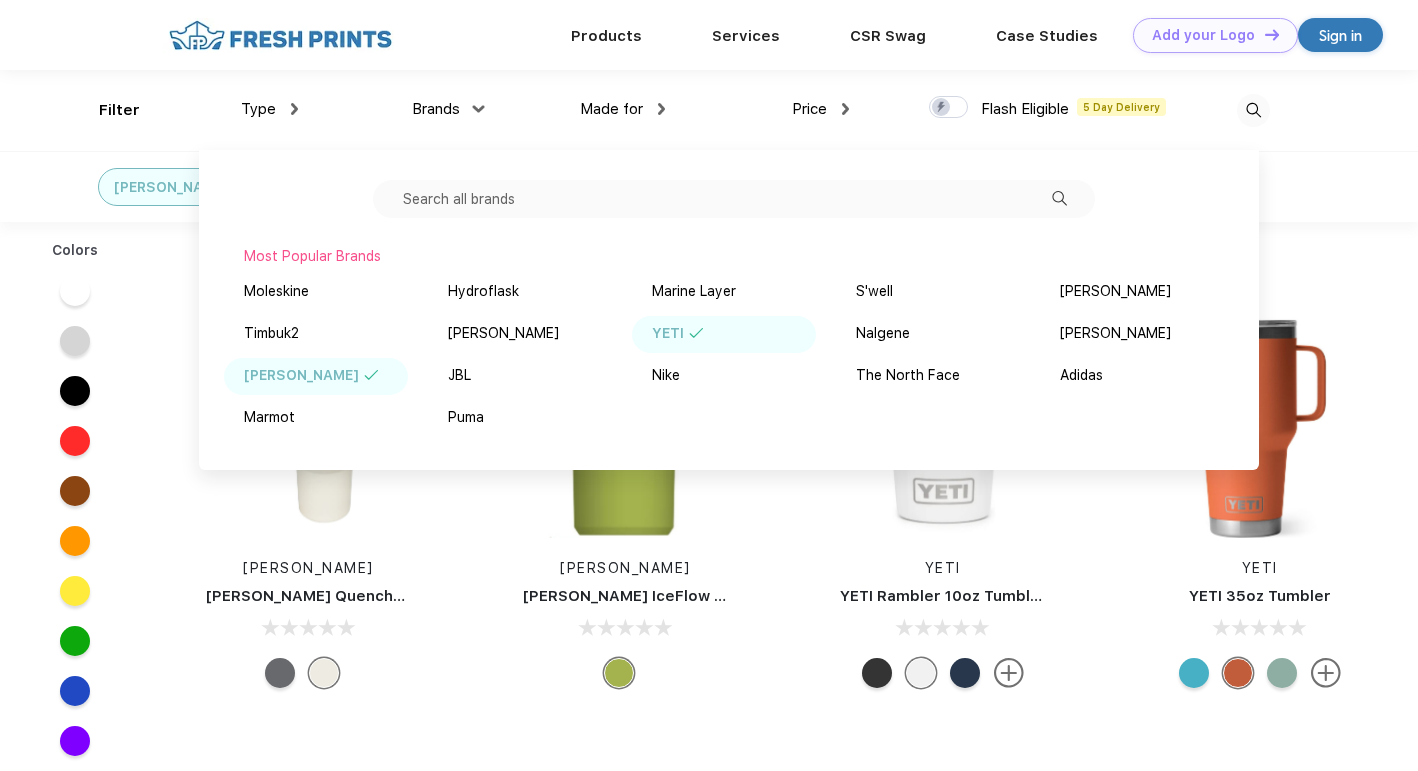 click on "[PERSON_NAME]" at bounding box center [626, 568] 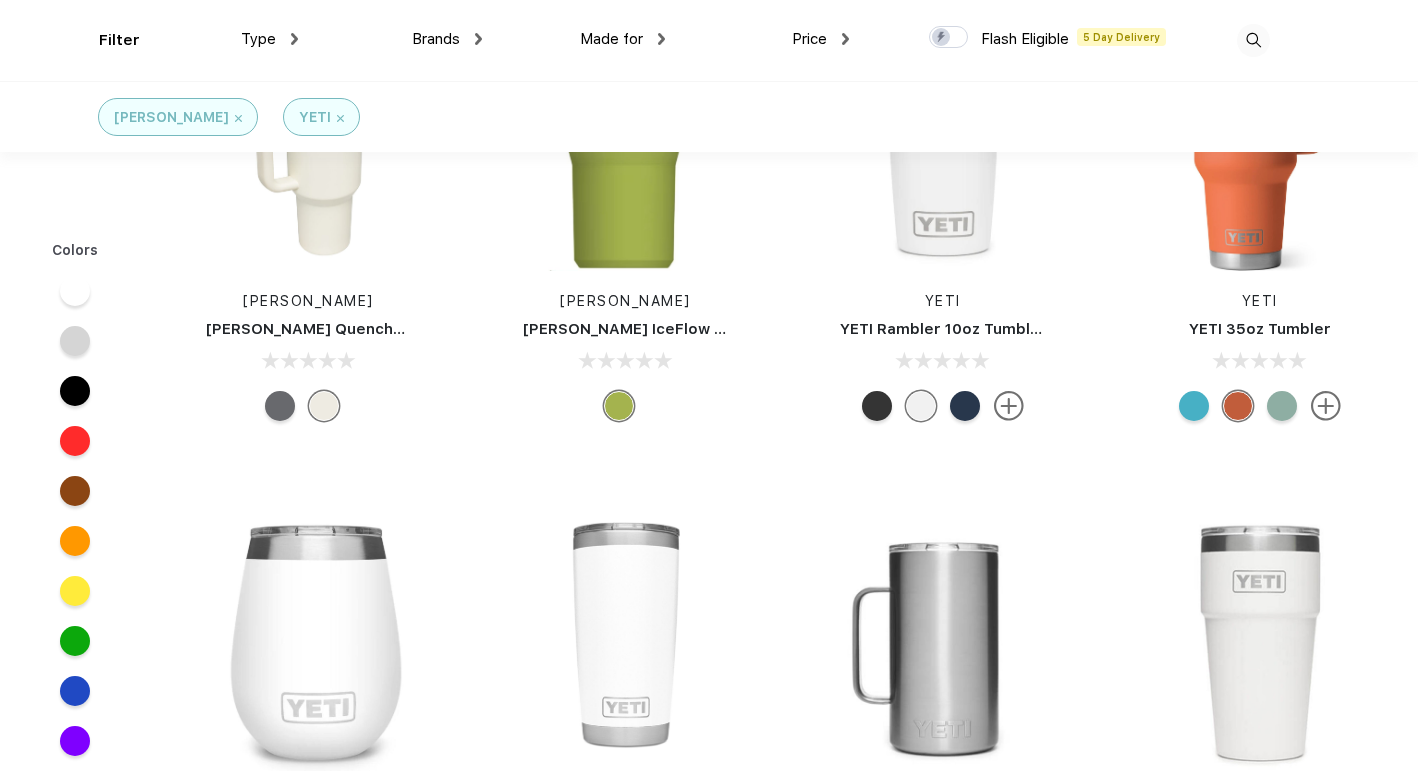 scroll, scrollTop: 122, scrollLeft: 0, axis: vertical 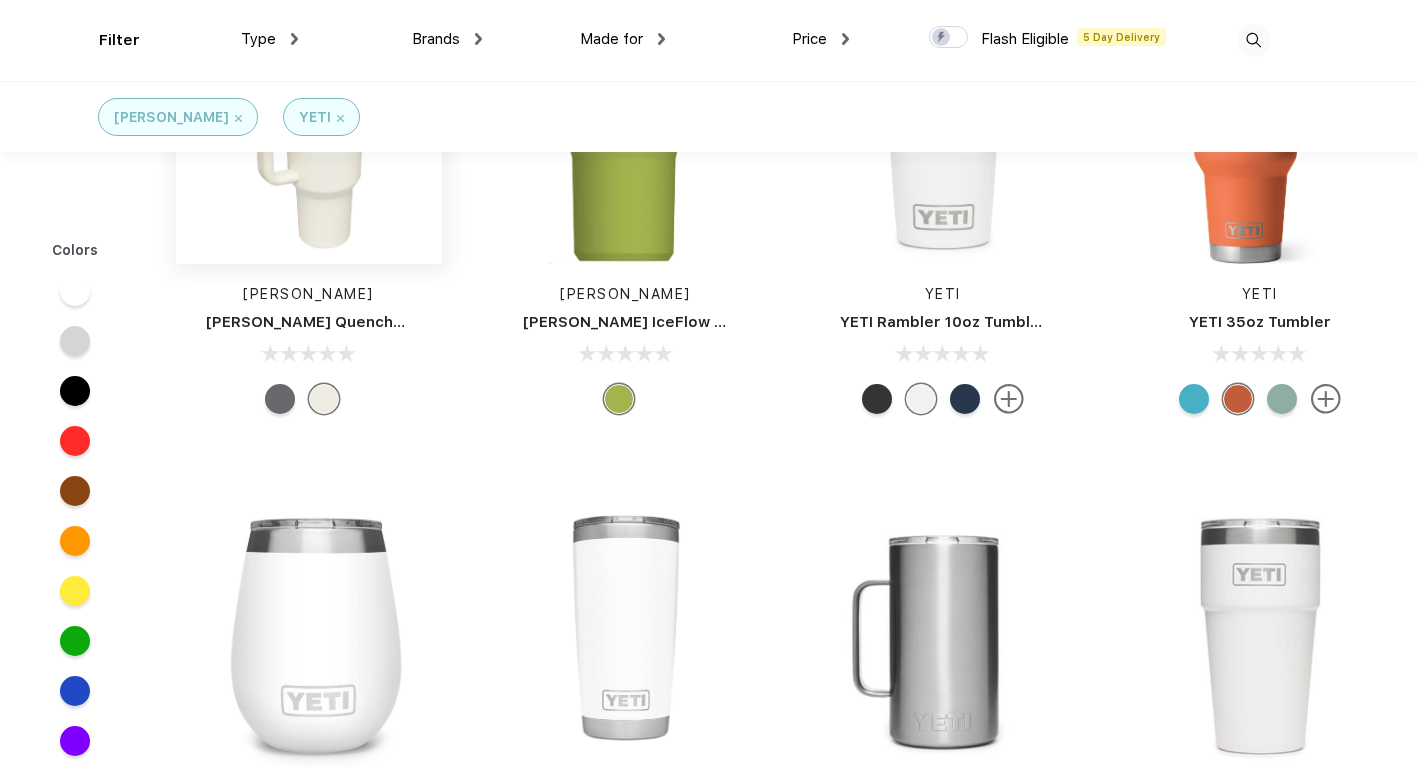 click at bounding box center (309, 131) 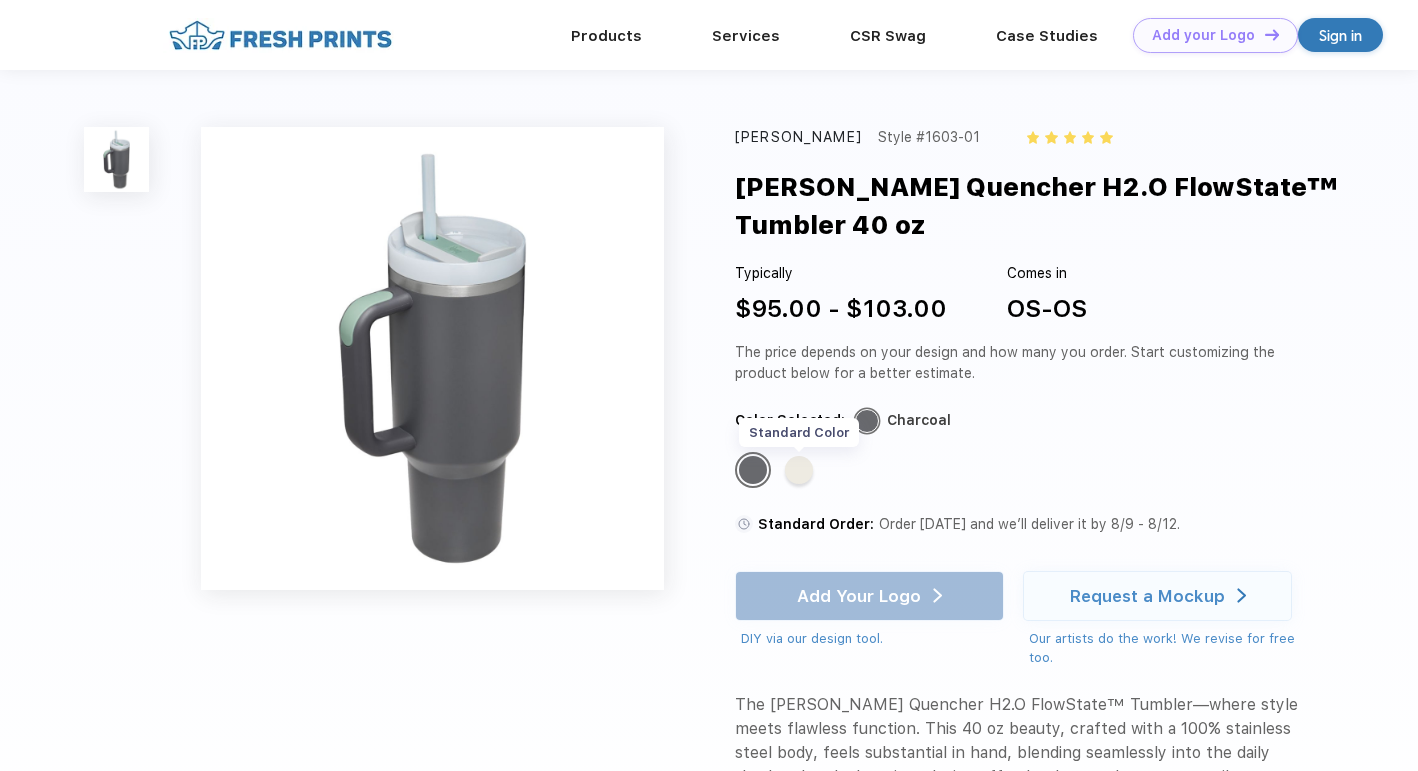 click on "Standard Color" at bounding box center (799, 470) 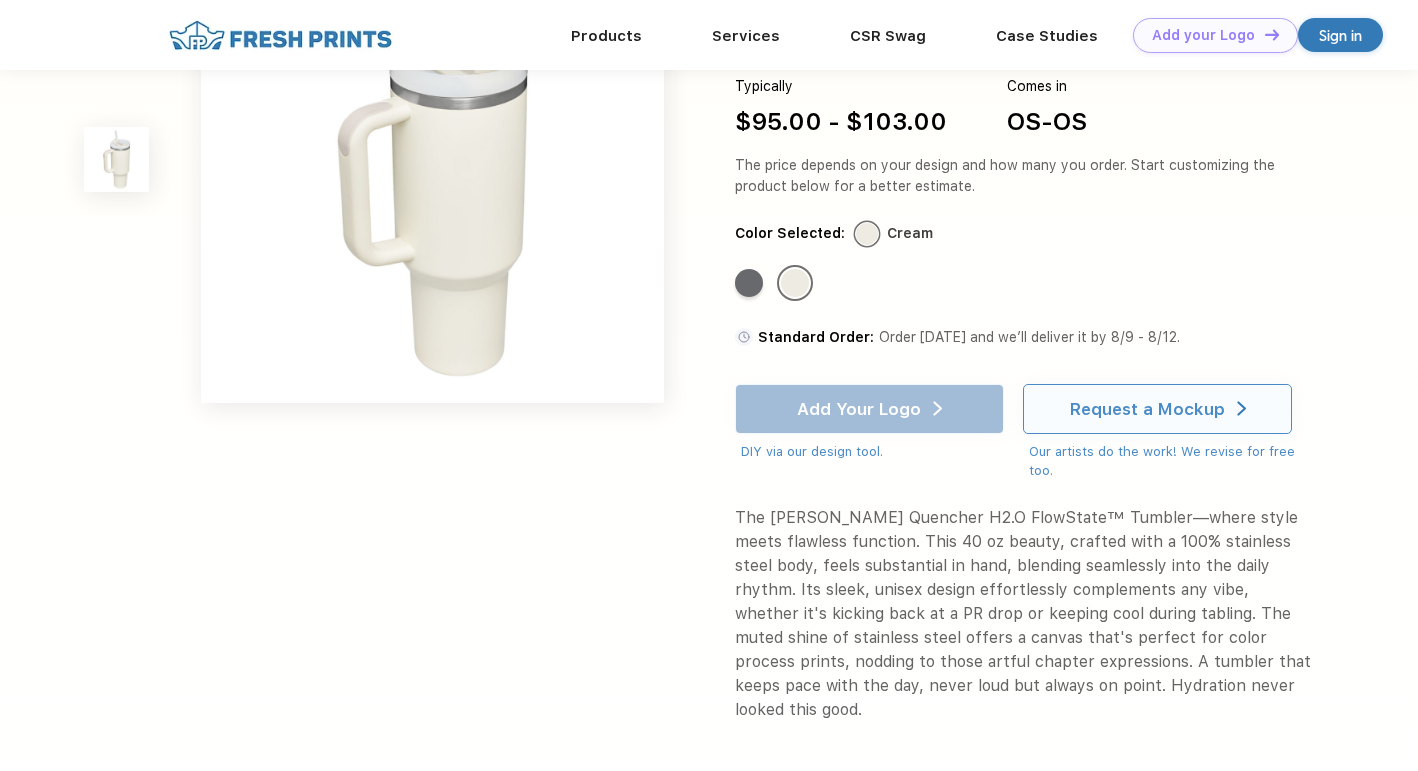 scroll, scrollTop: 133, scrollLeft: 0, axis: vertical 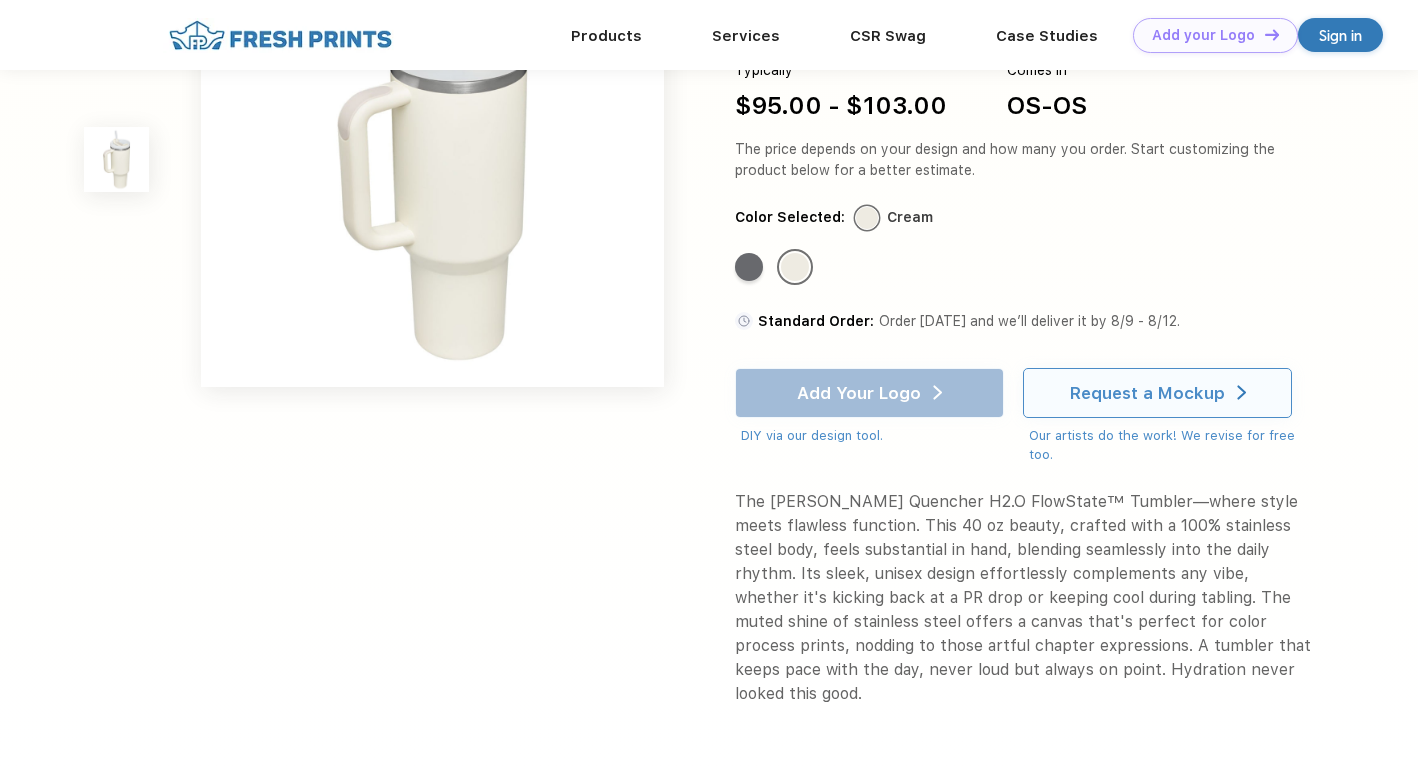 click on "Request a Mockup" at bounding box center [1147, 393] 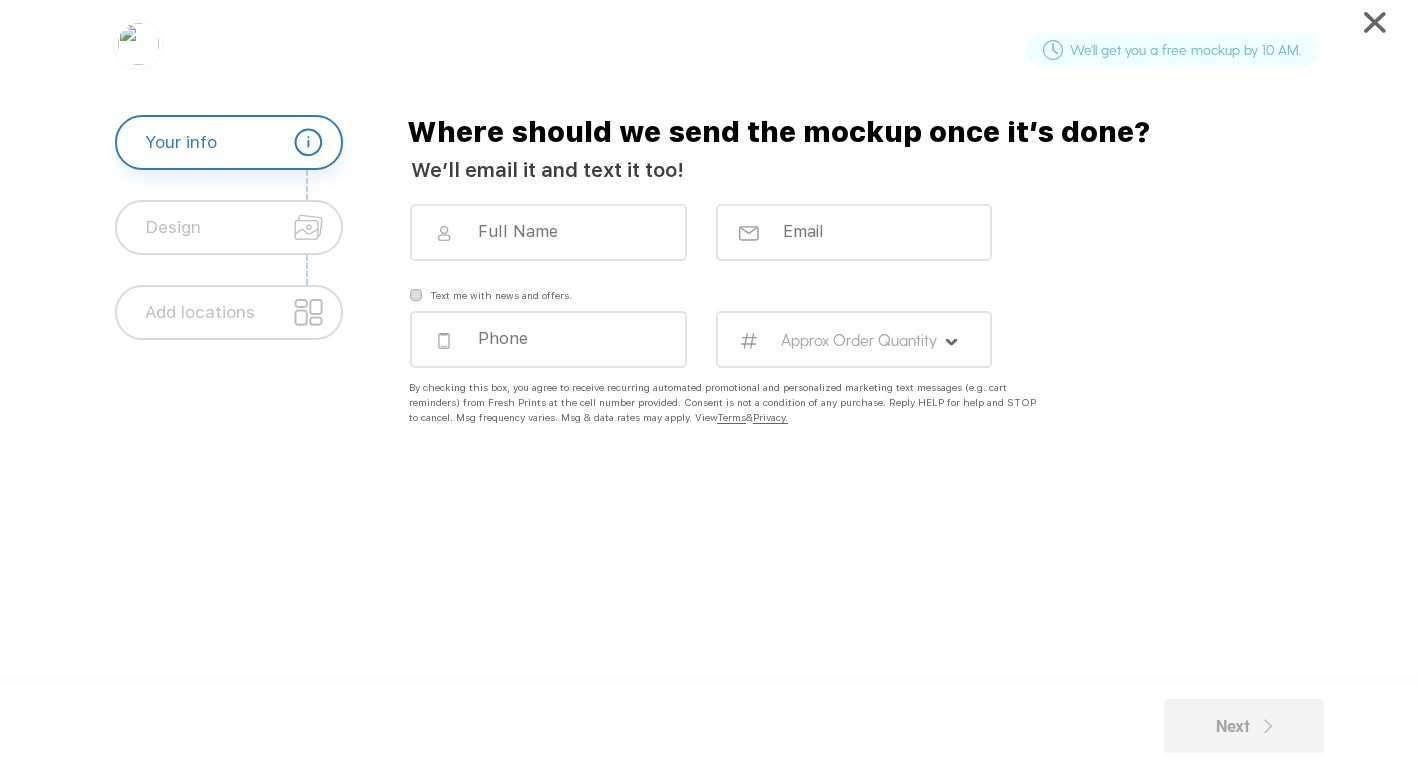 scroll, scrollTop: 0, scrollLeft: 0, axis: both 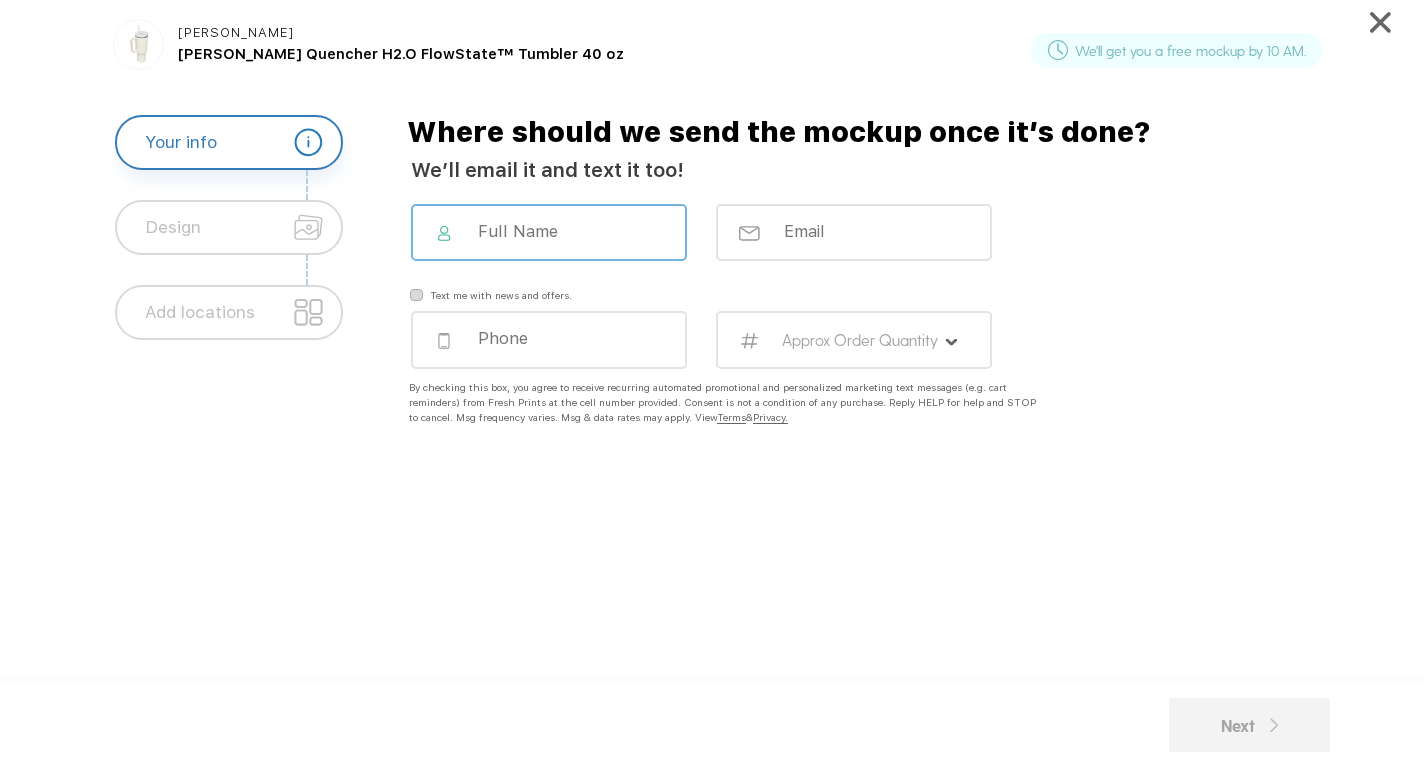 click 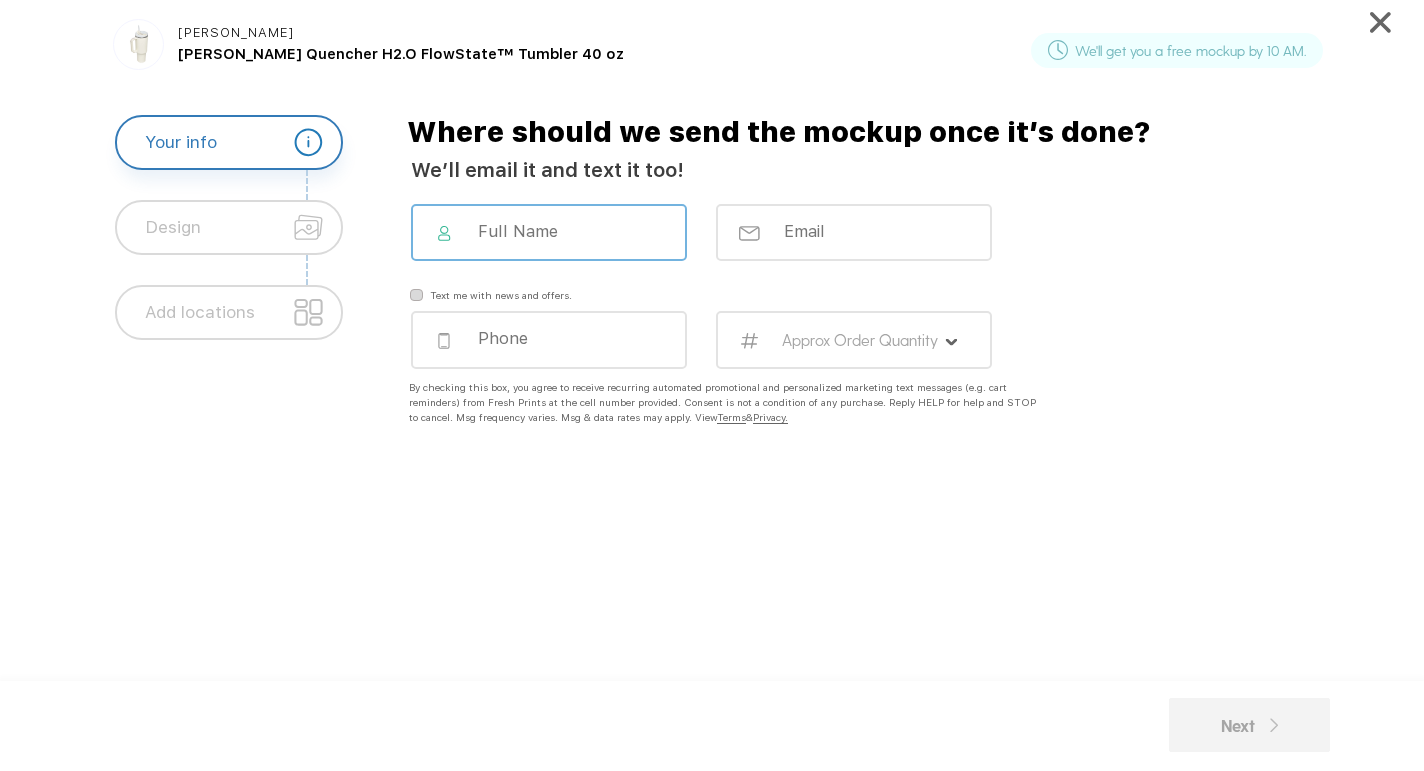 click 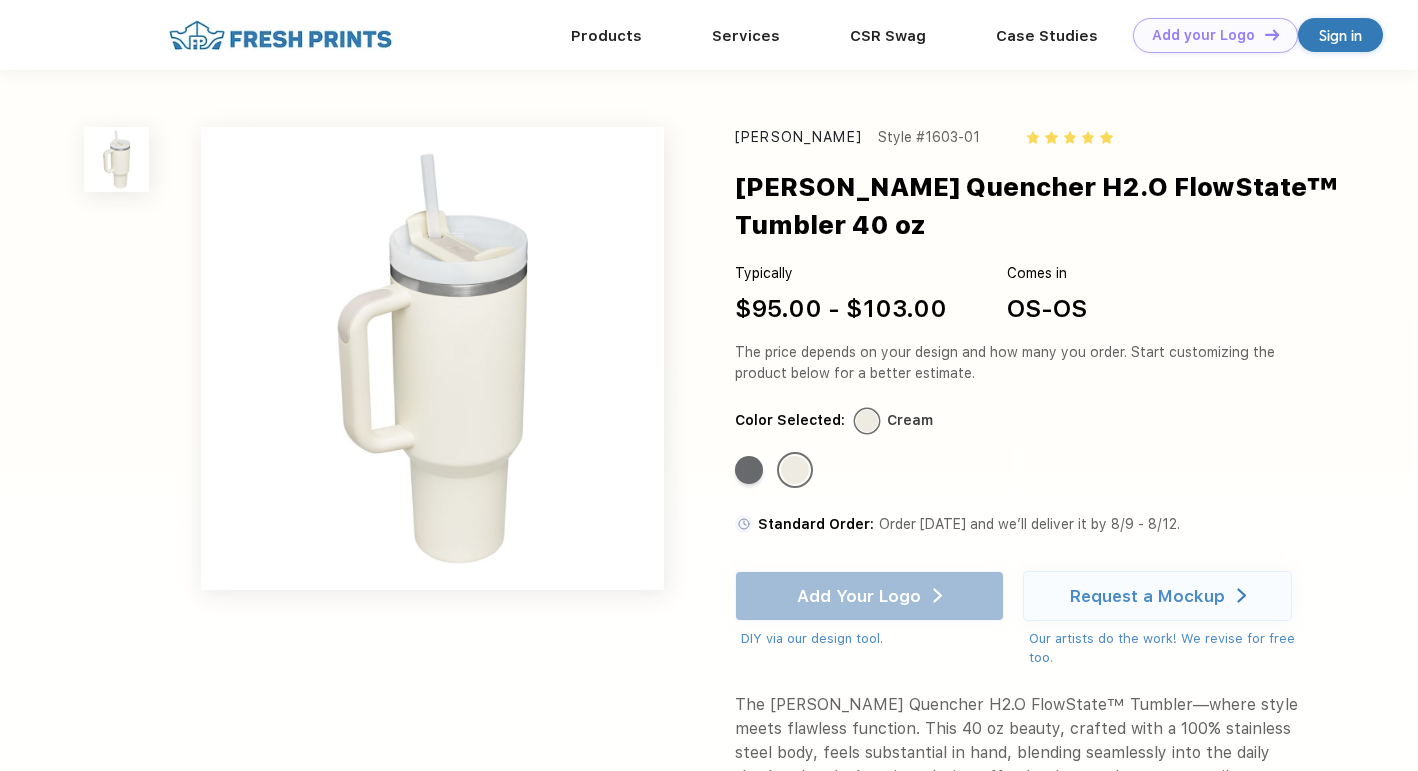 click at bounding box center [432, 358] 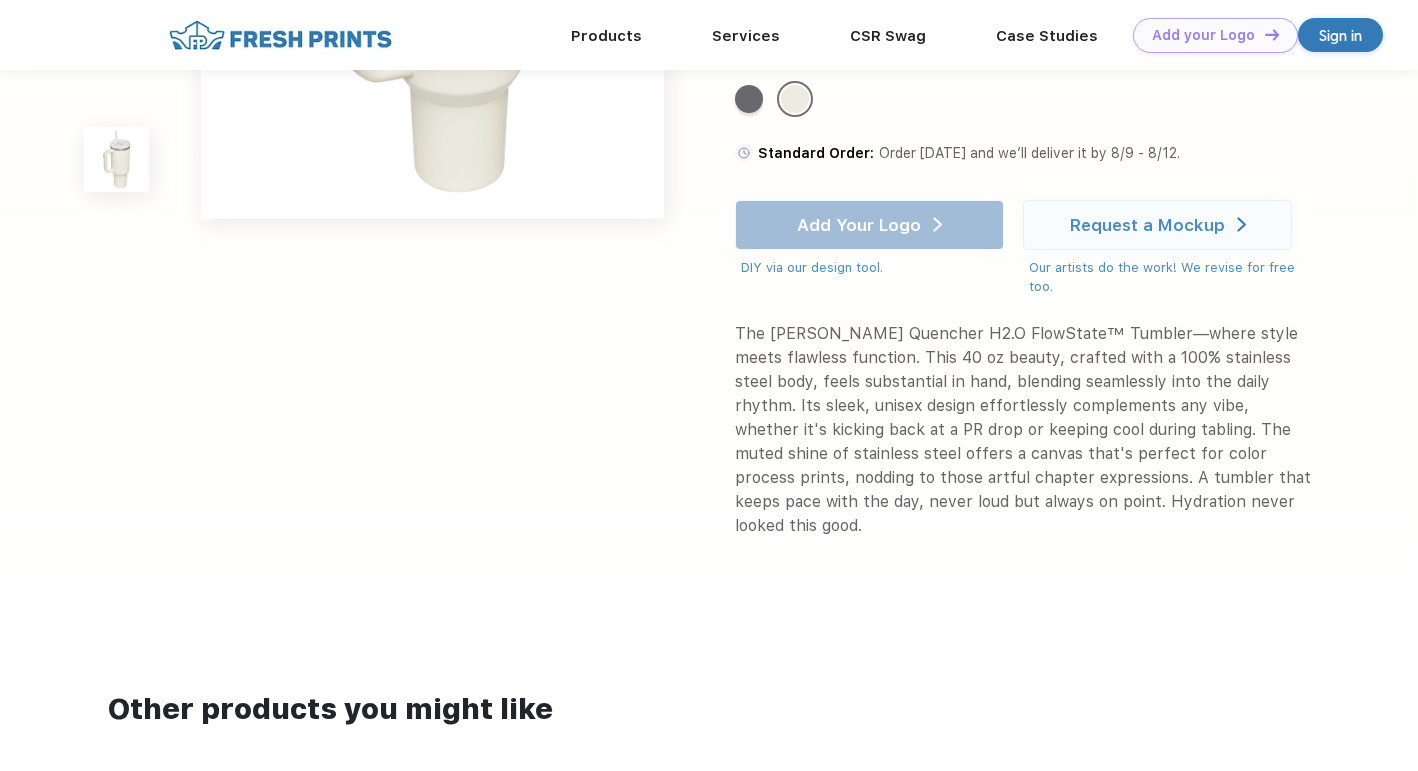 scroll, scrollTop: 0, scrollLeft: 0, axis: both 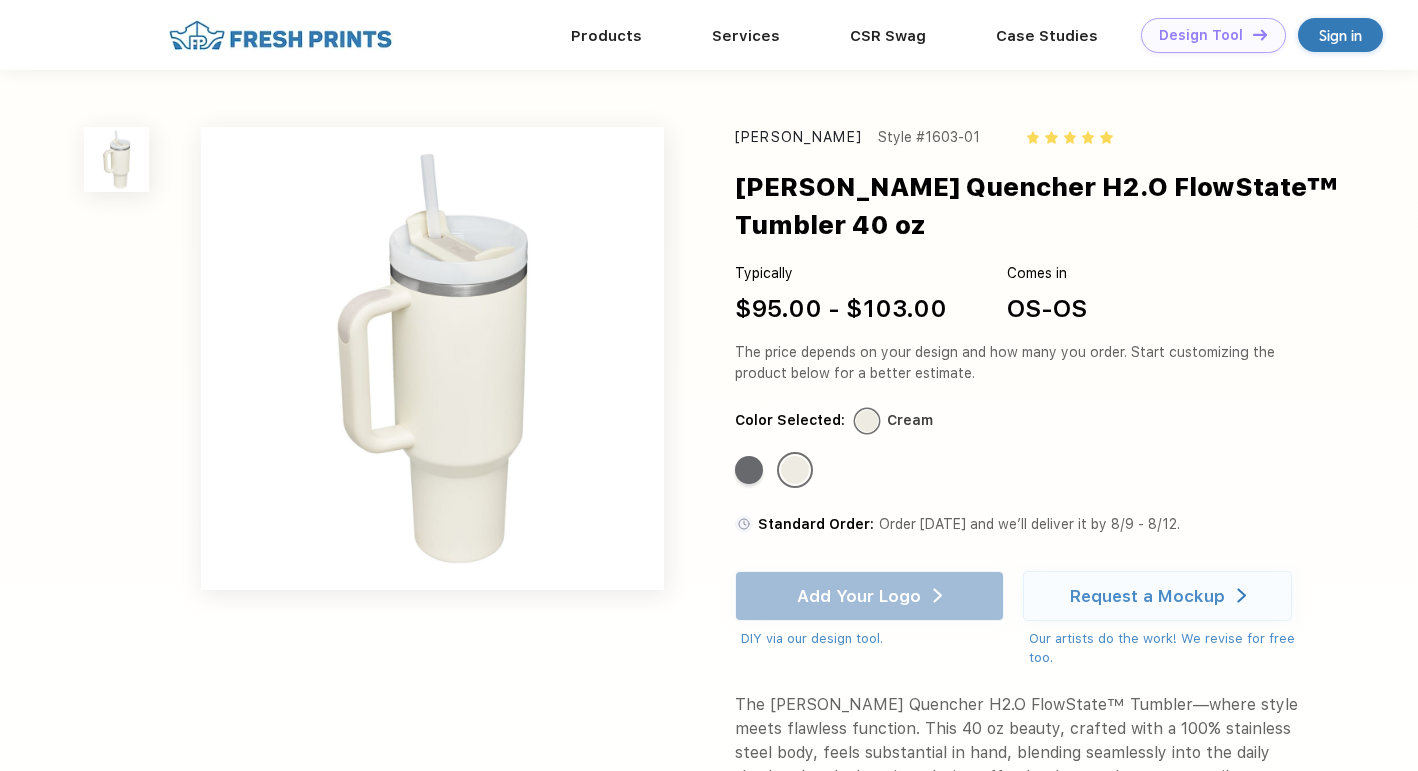 click on "Design Tool" at bounding box center [1201, 35] 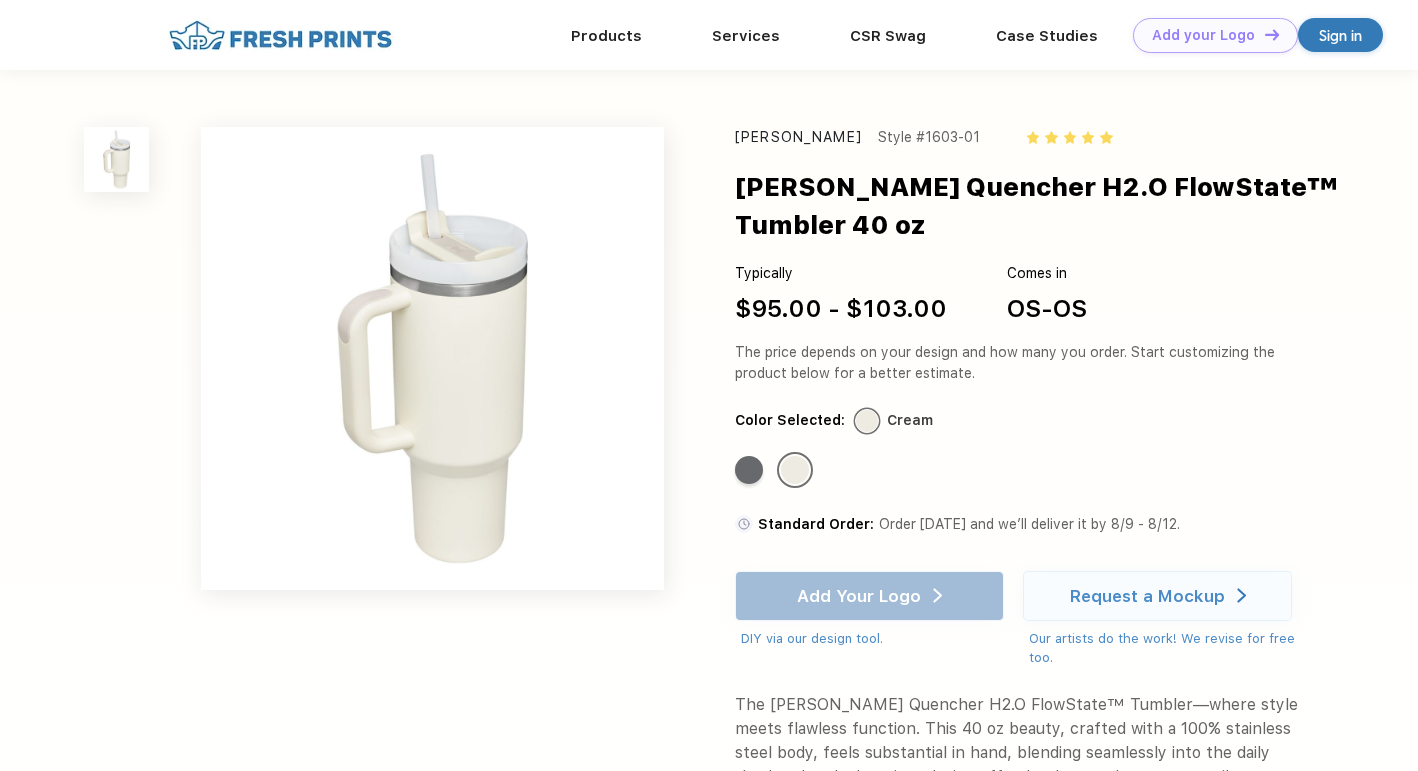 click on "Sign in" at bounding box center (1340, 35) 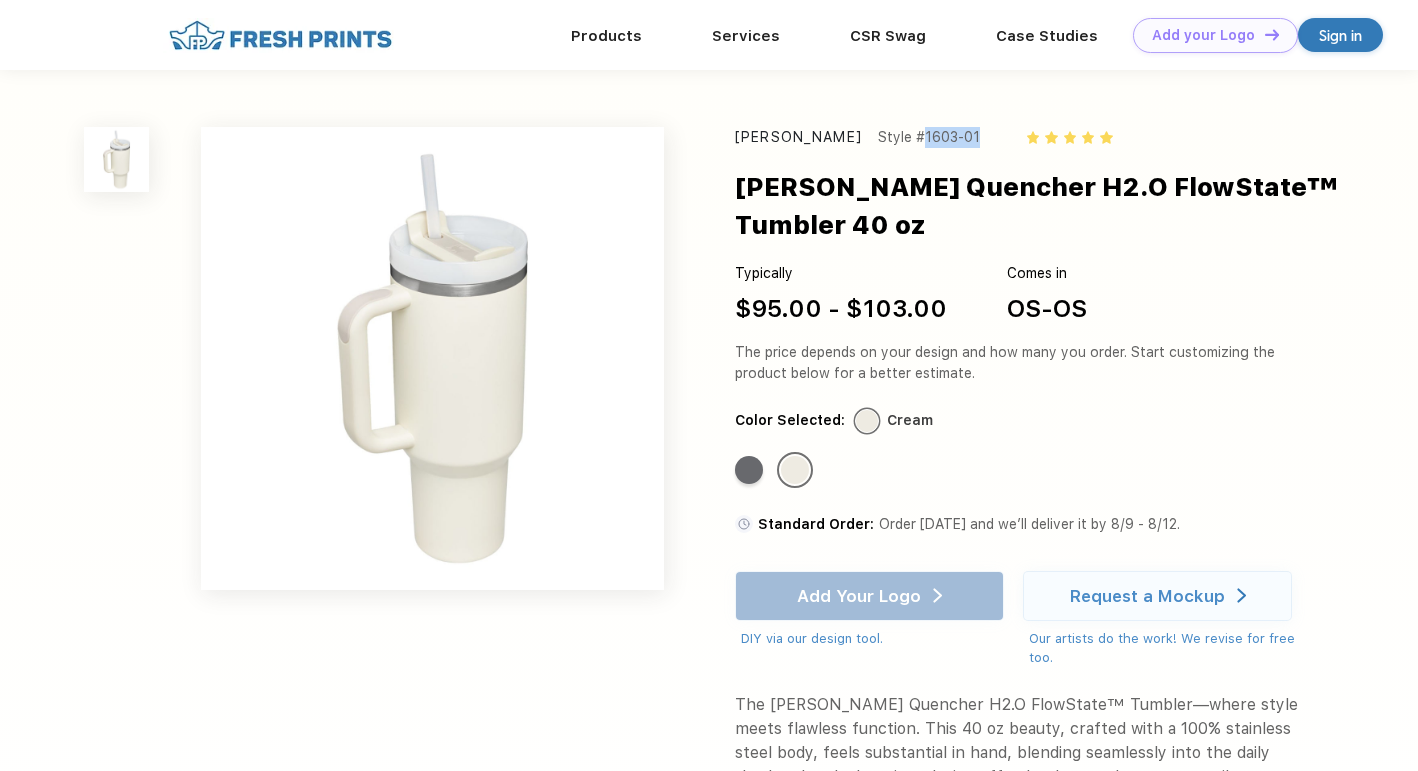 drag, startPoint x: 847, startPoint y: 140, endPoint x: 924, endPoint y: 140, distance: 77 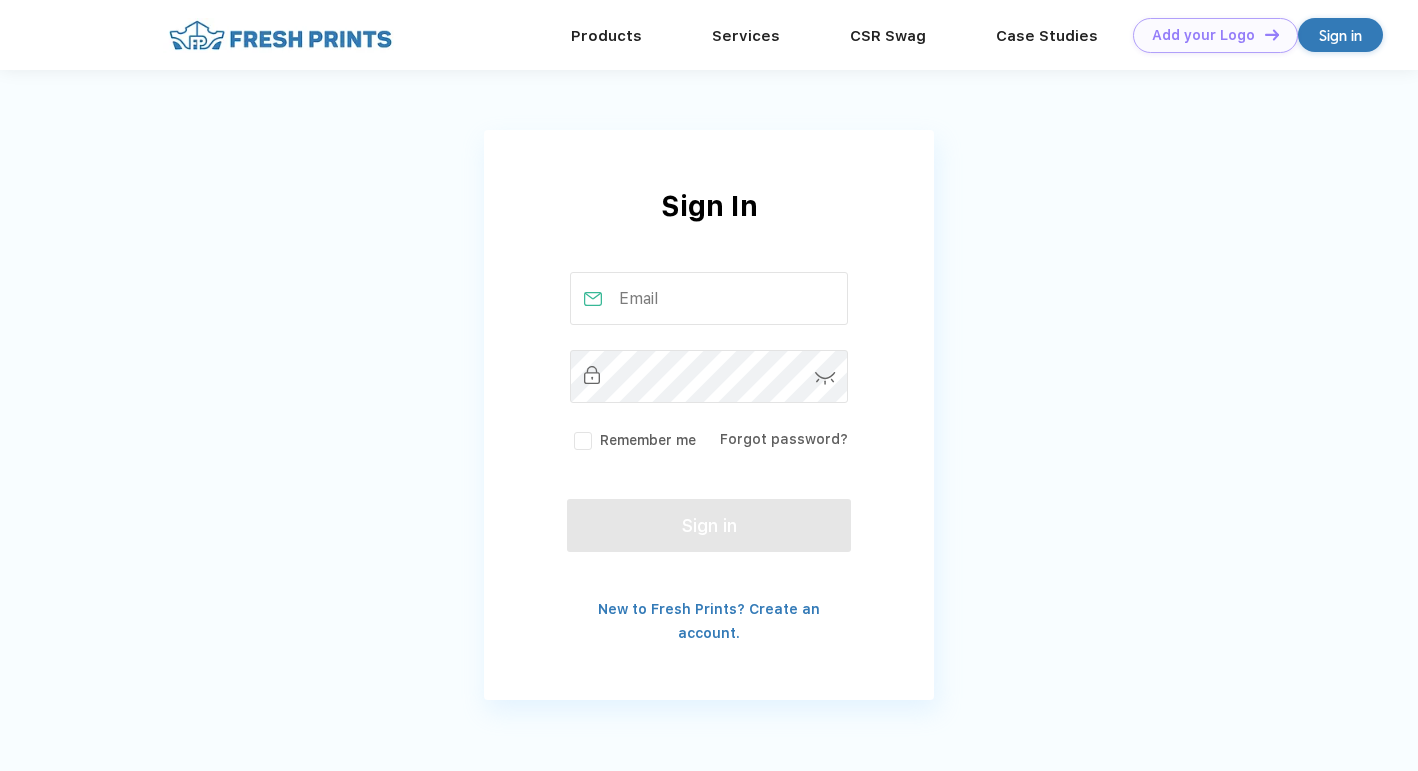 scroll, scrollTop: 0, scrollLeft: 0, axis: both 